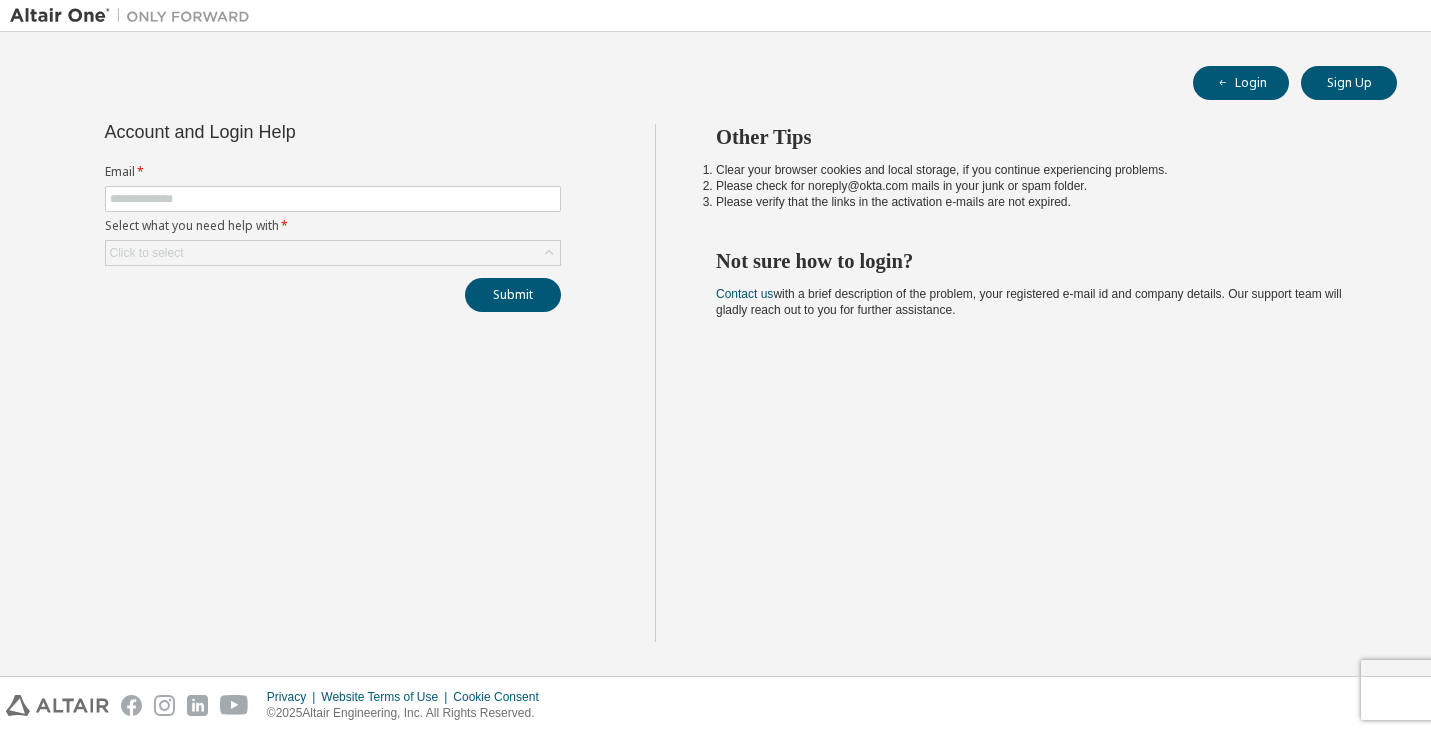 scroll, scrollTop: 0, scrollLeft: 0, axis: both 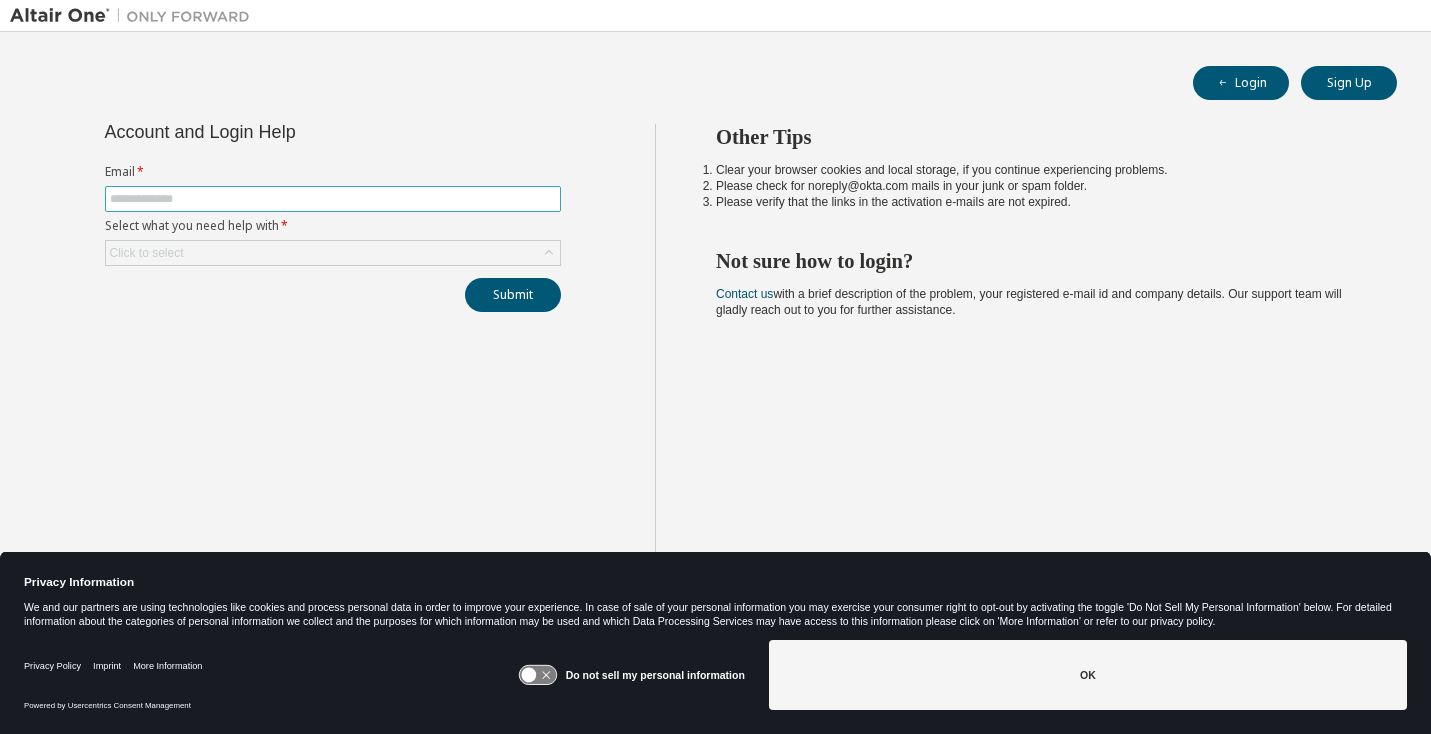 click at bounding box center (333, 199) 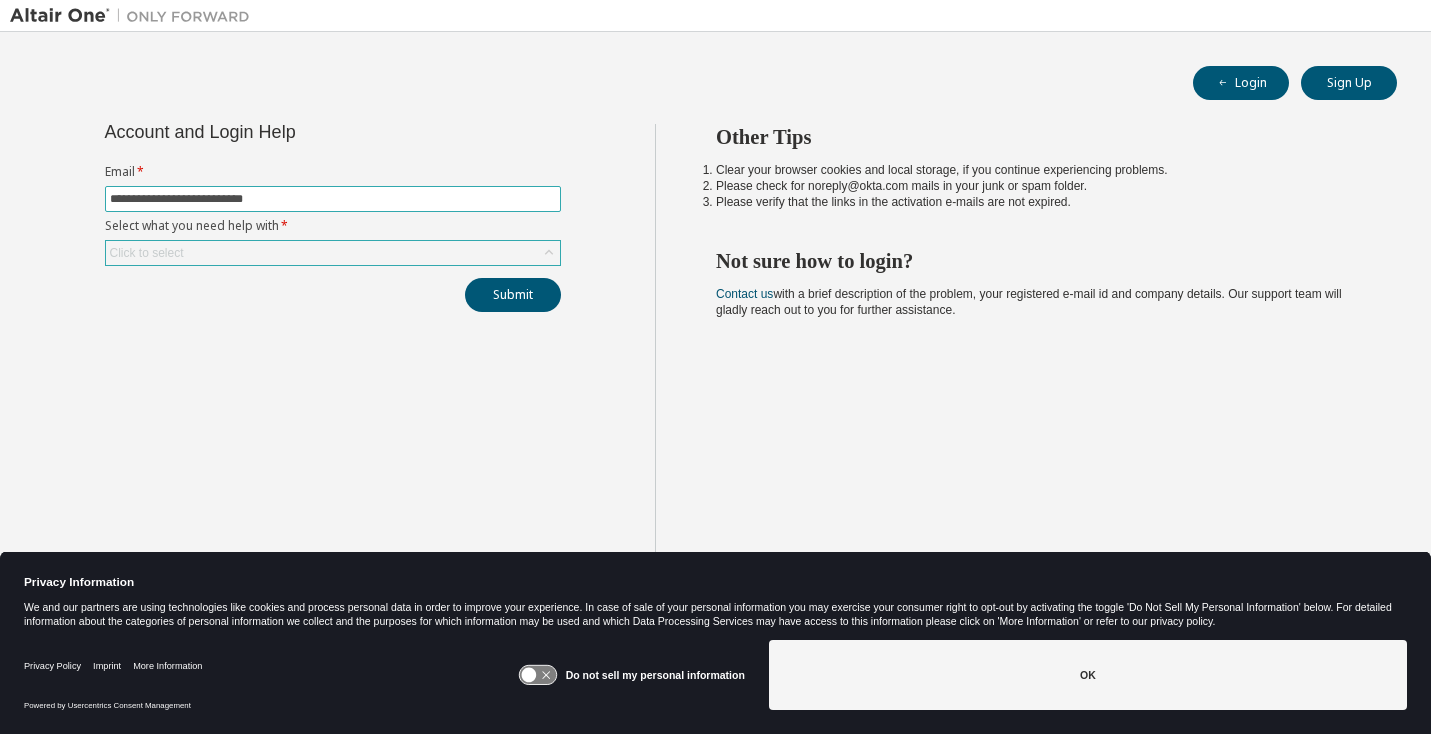 type on "**********" 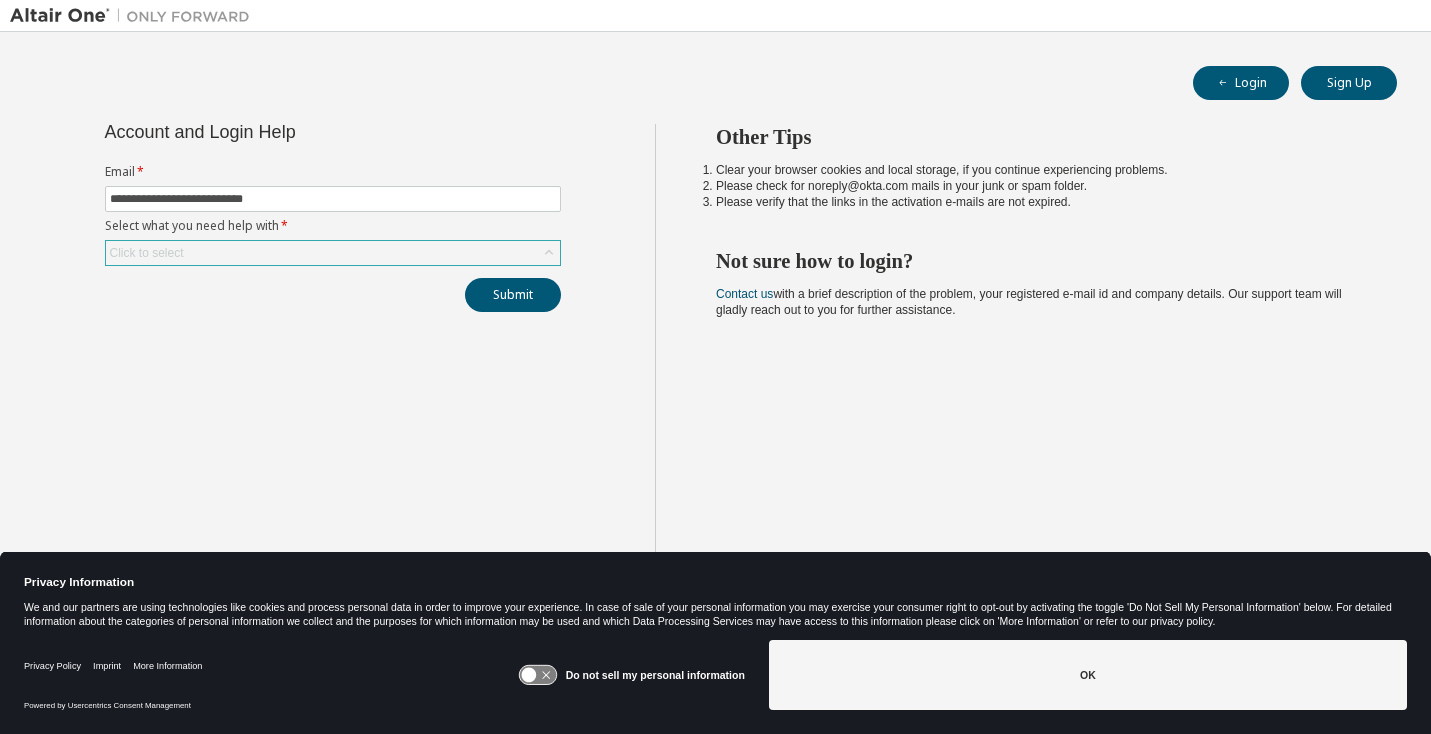 click on "Click to select" at bounding box center (333, 253) 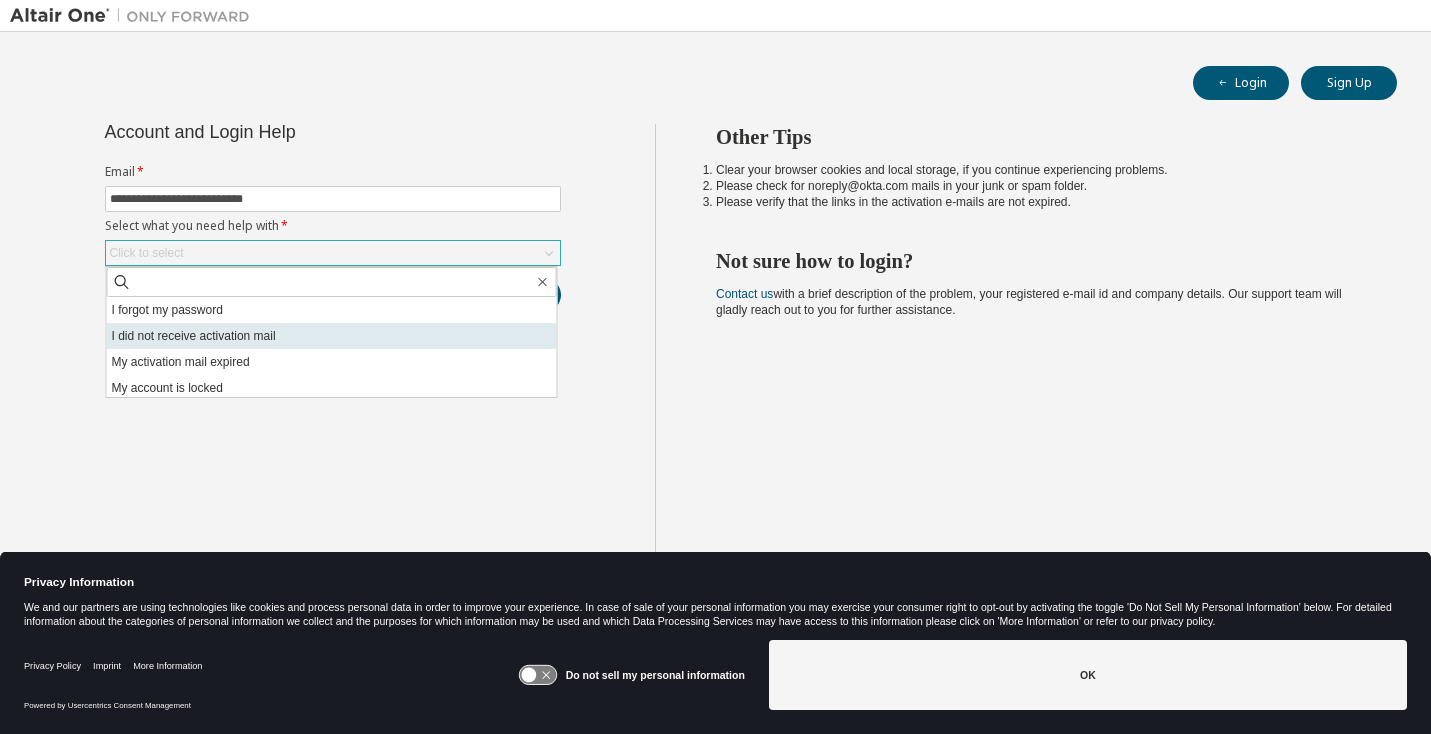 click on "I did not receive activation mail" at bounding box center [332, 336] 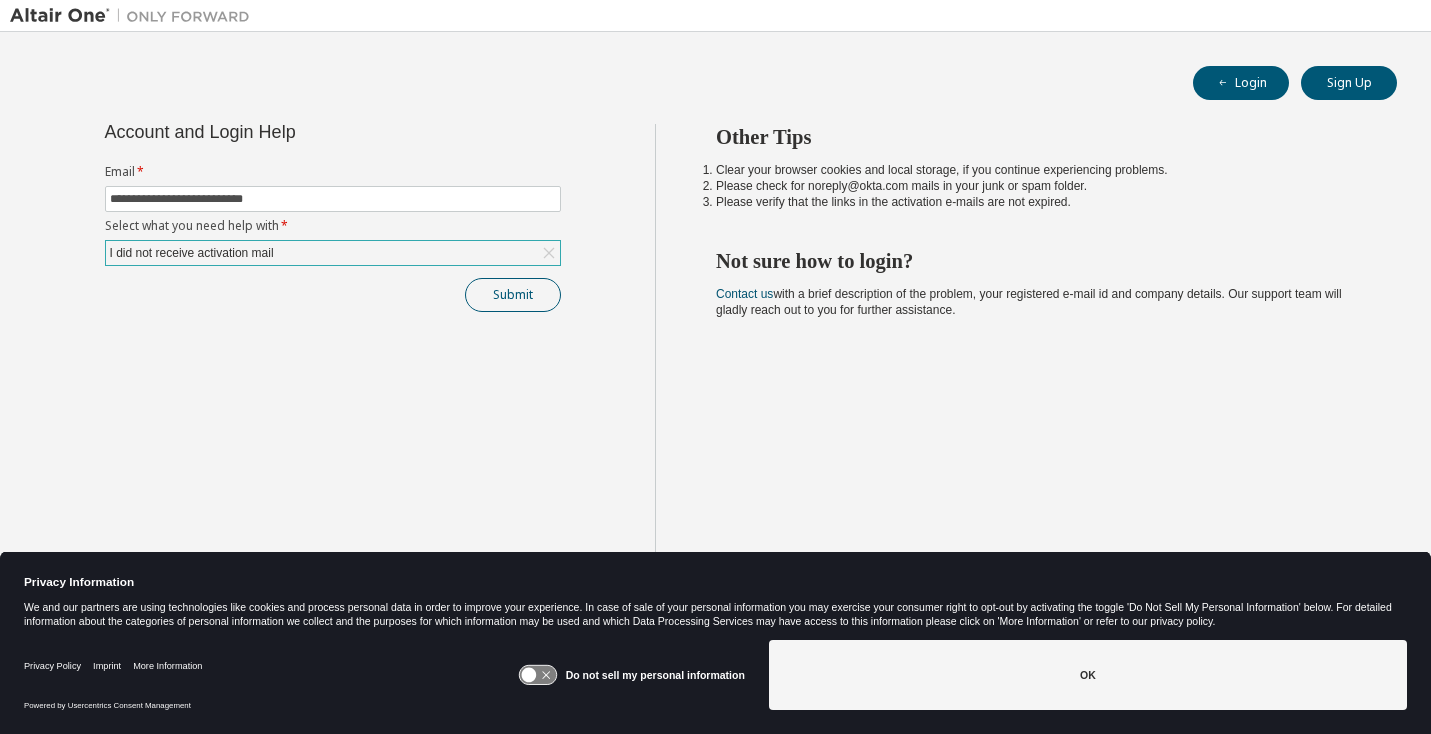 click on "Submit" at bounding box center [513, 295] 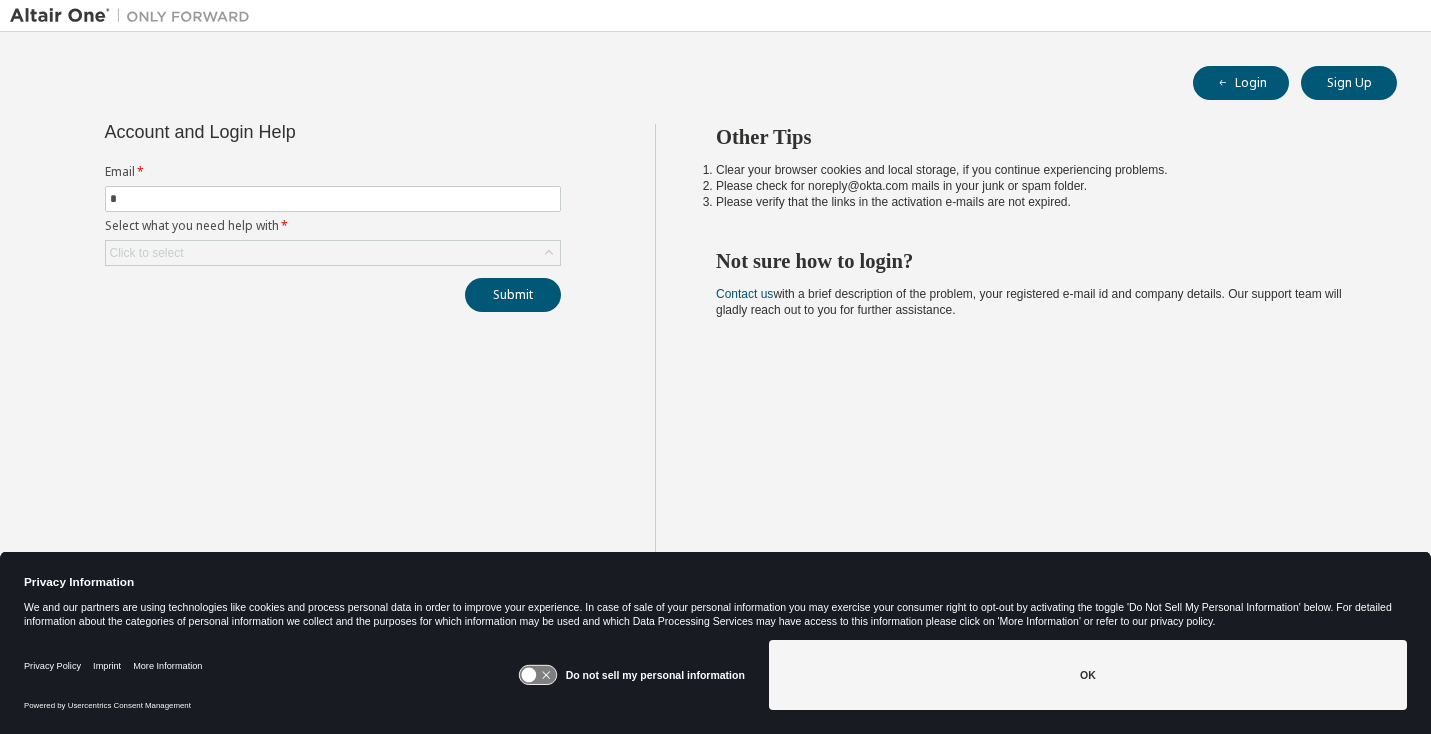 scroll, scrollTop: 0, scrollLeft: 0, axis: both 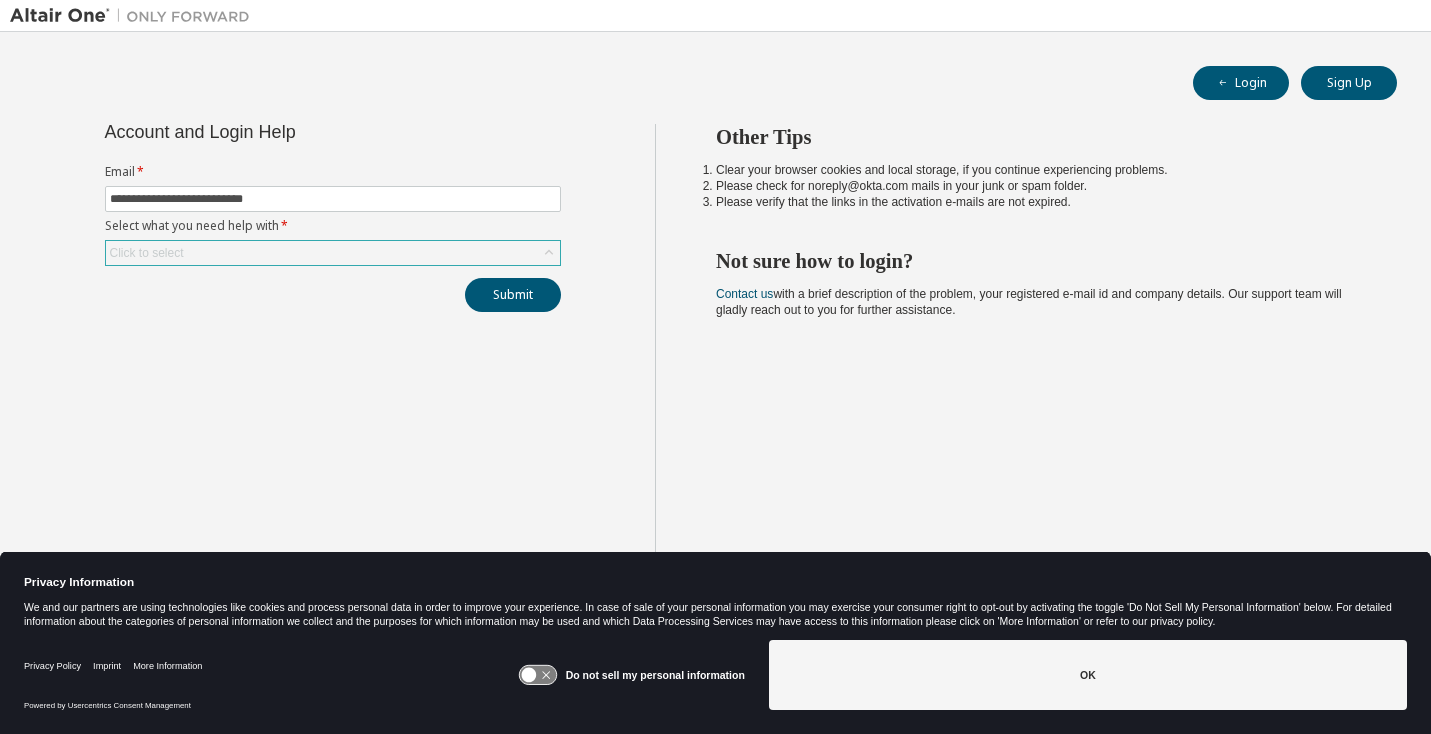type on "**********" 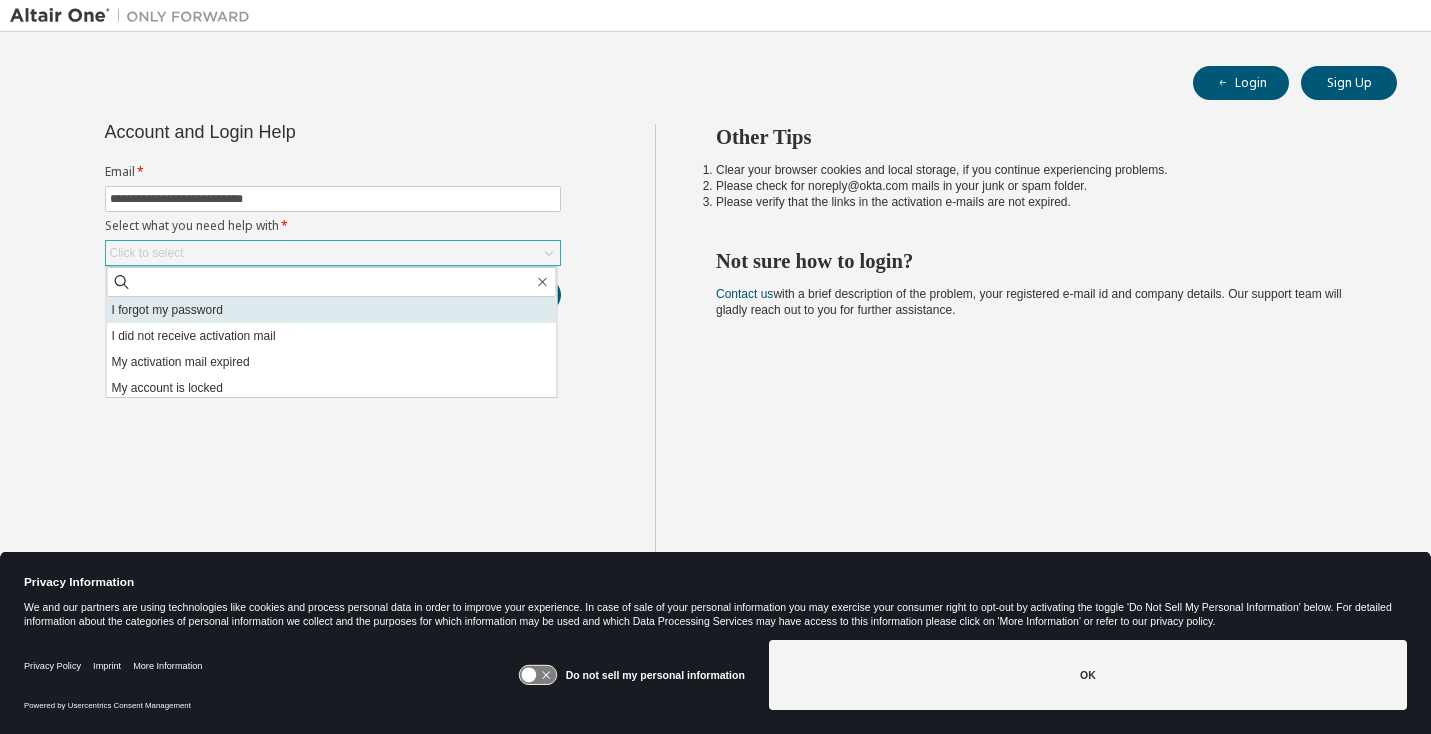 click on "I forgot my password" at bounding box center (332, 310) 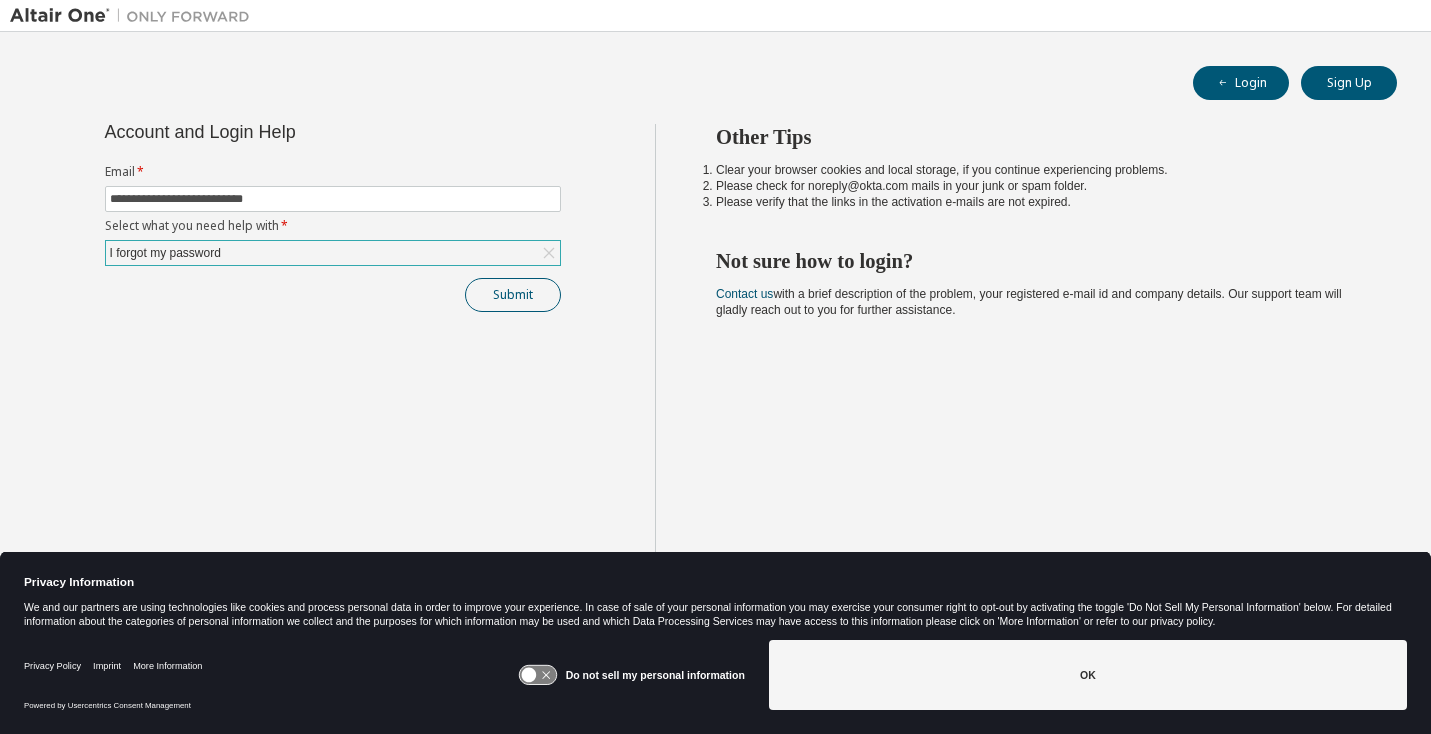 click on "Submit" at bounding box center (513, 295) 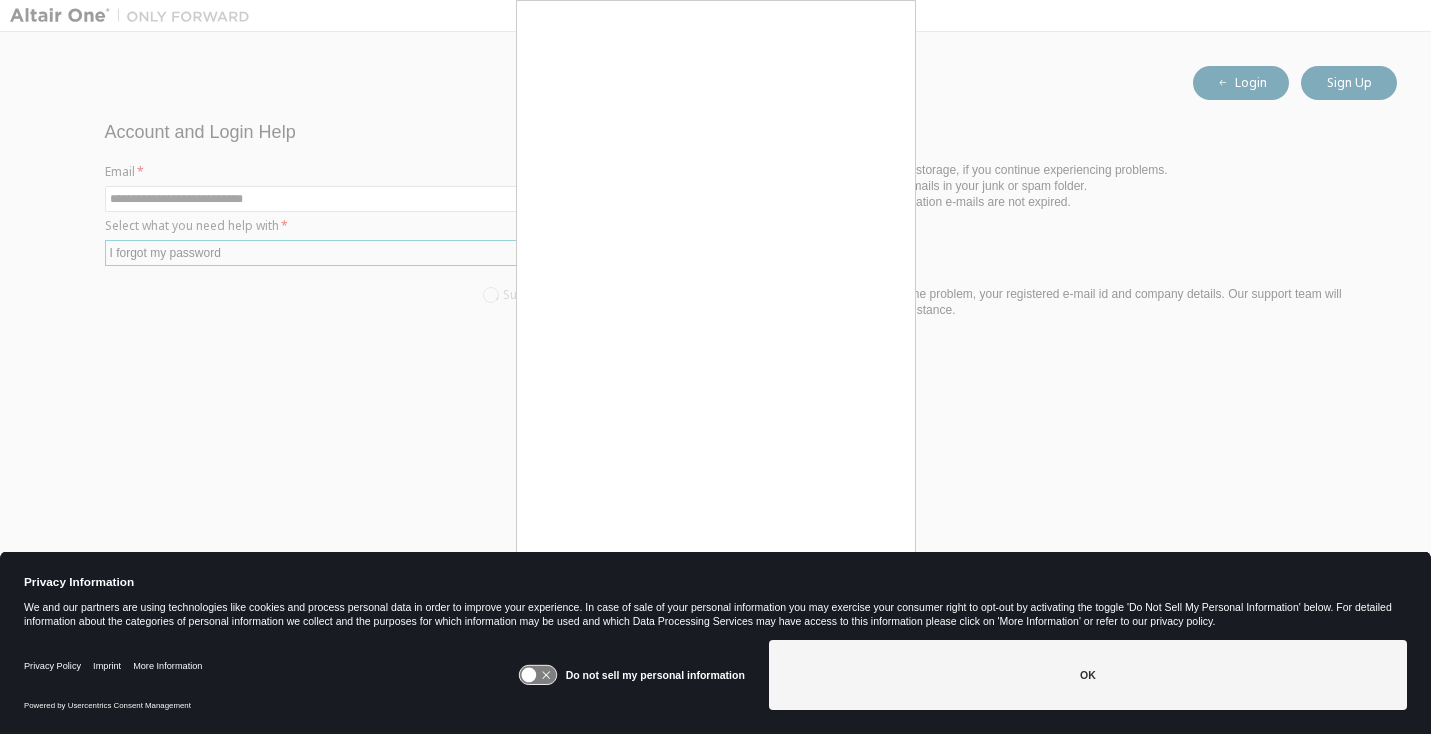 click at bounding box center (715, 367) 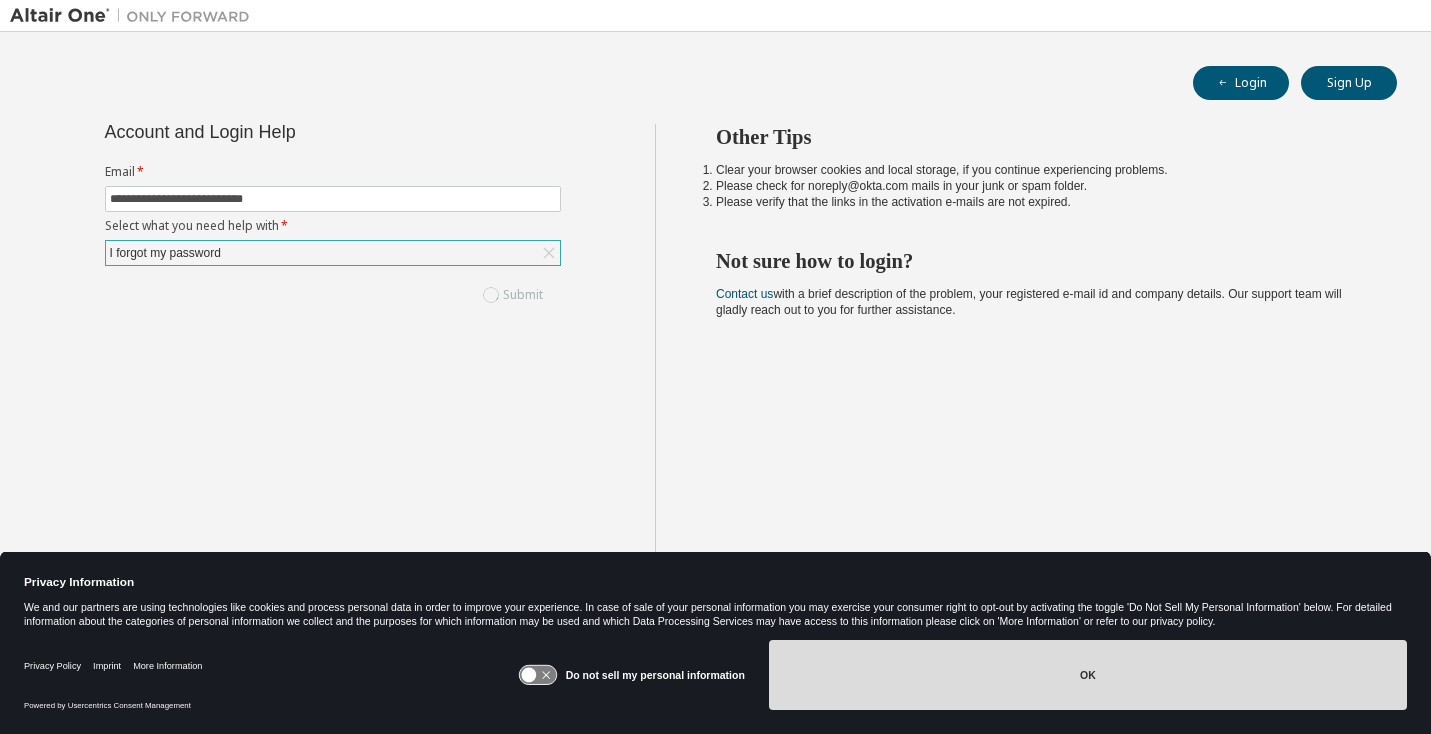 click on "OK" at bounding box center (1088, 675) 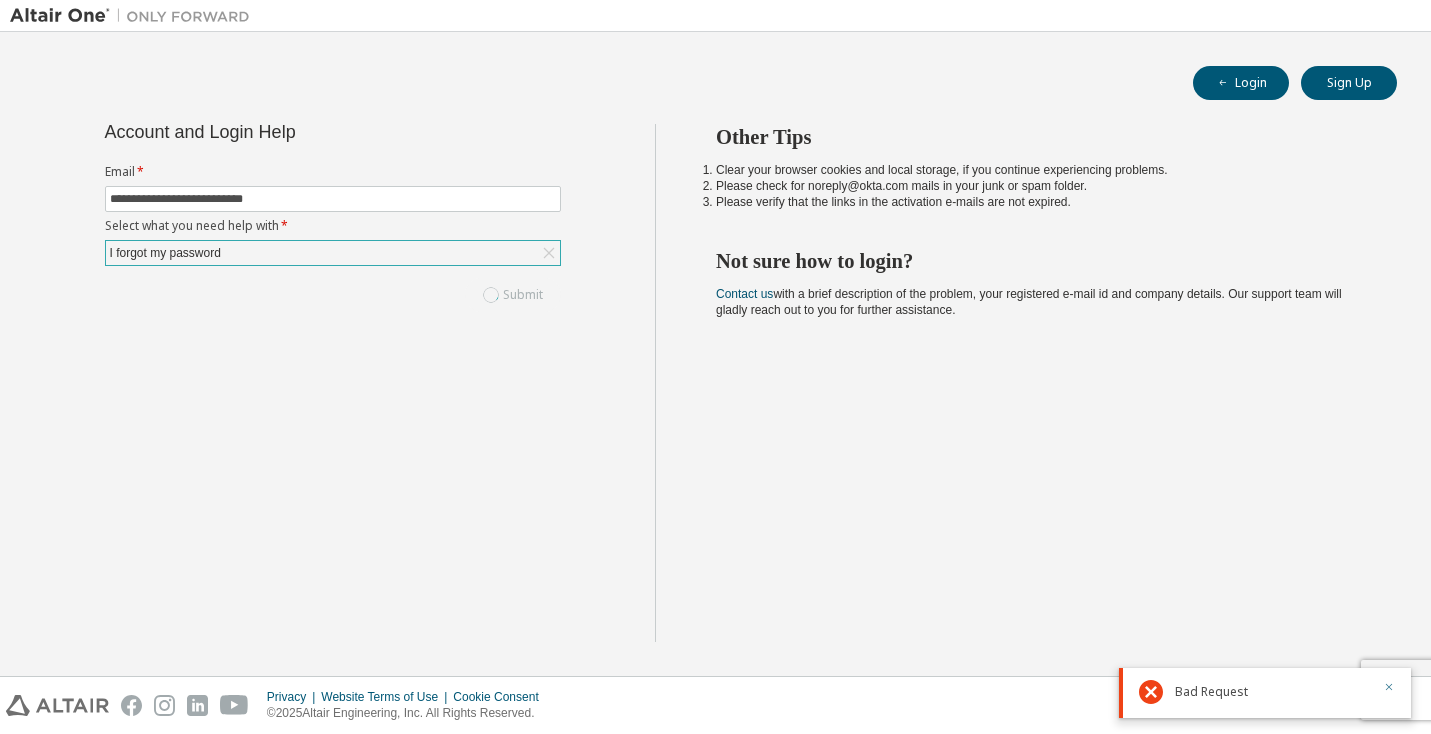 click 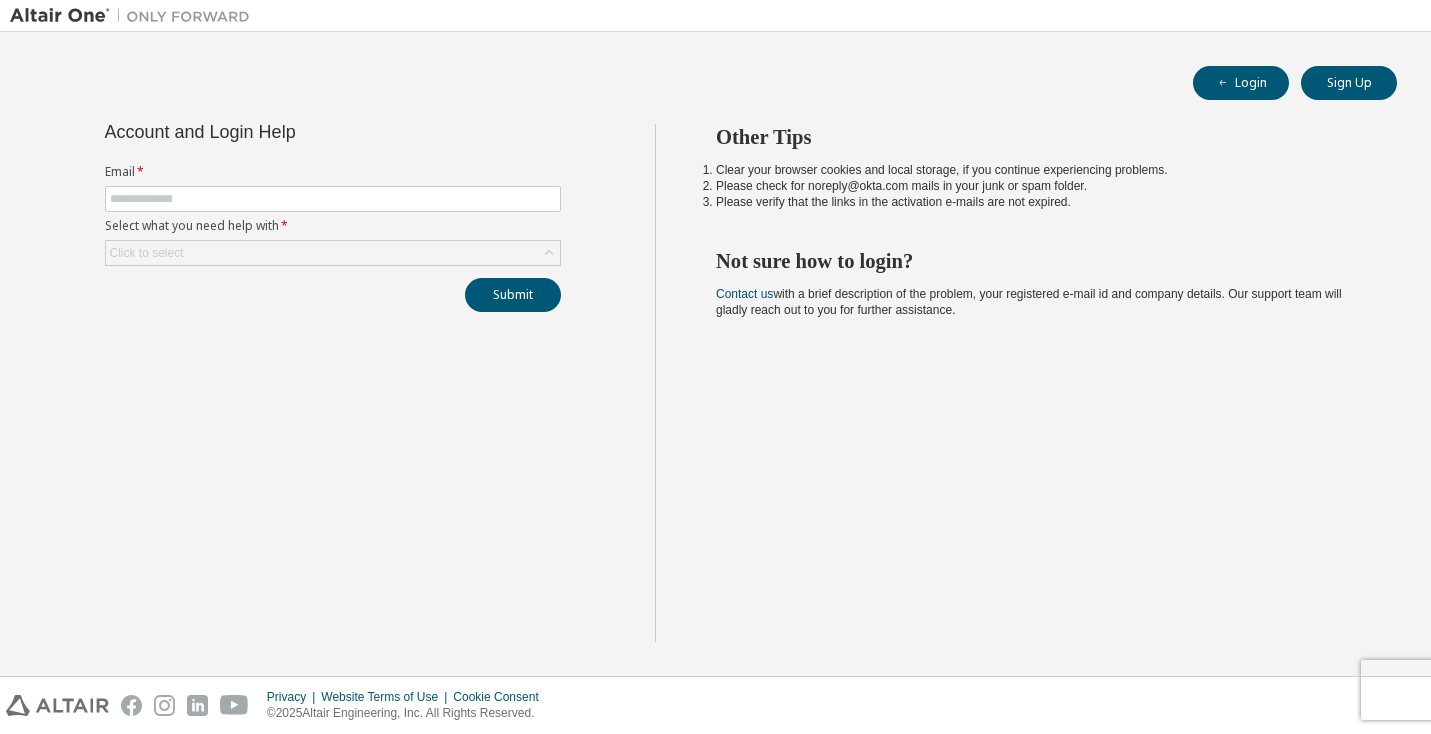 scroll, scrollTop: 0, scrollLeft: 0, axis: both 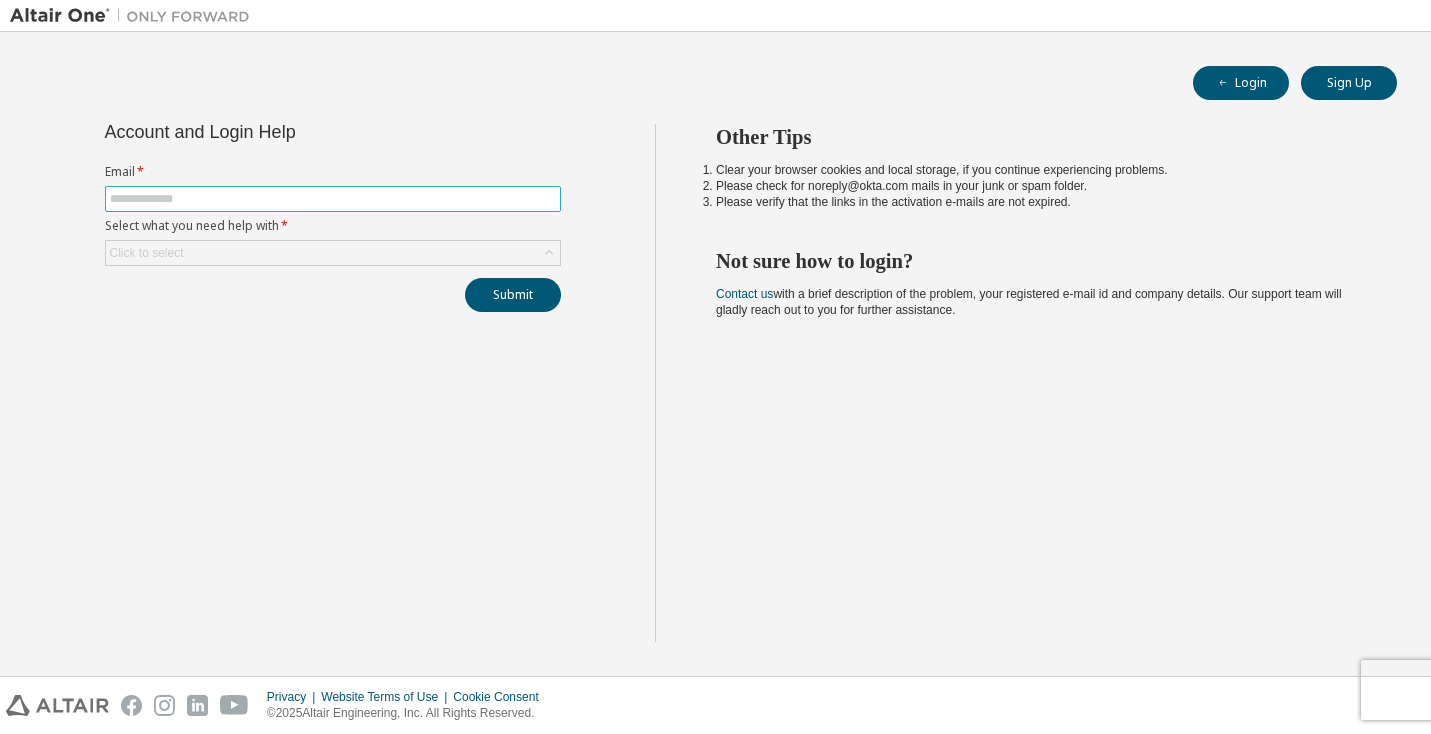 click at bounding box center (333, 199) 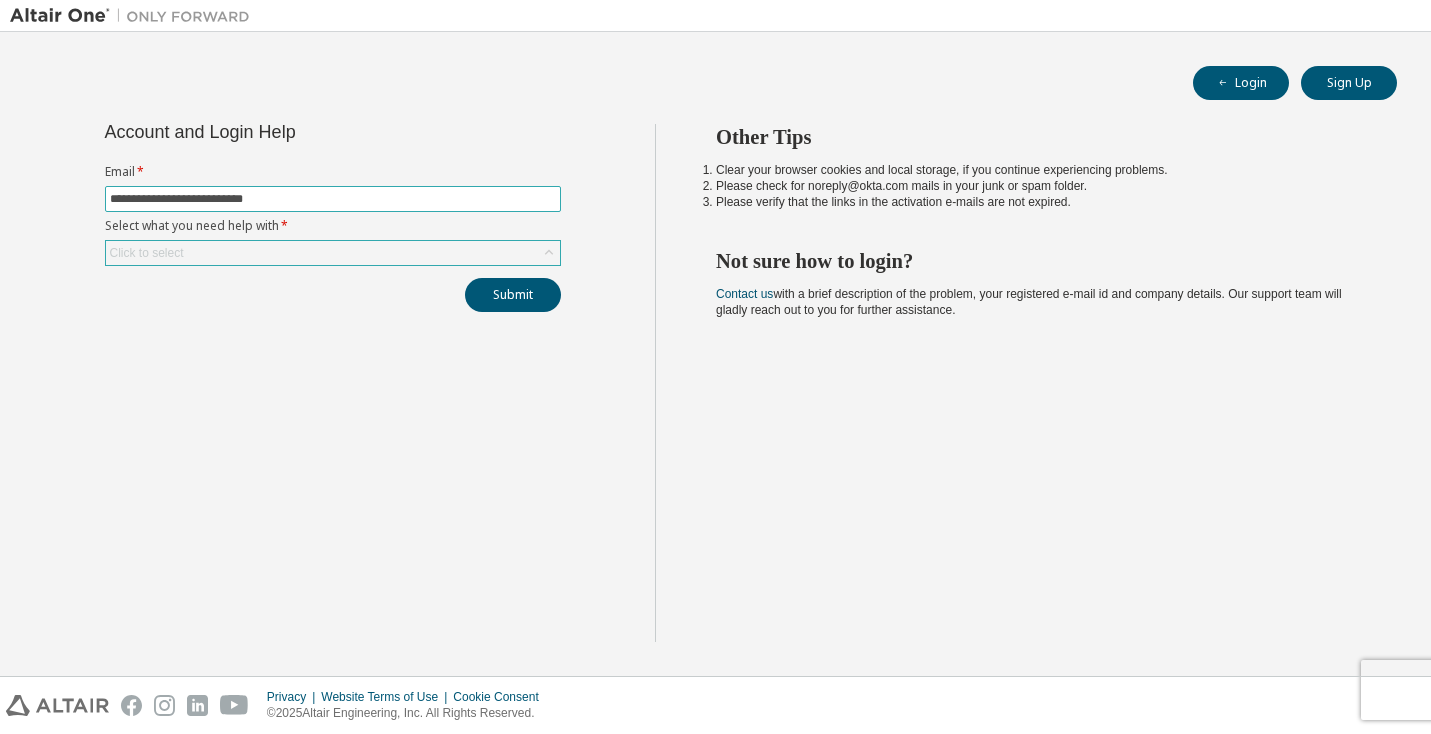type on "**********" 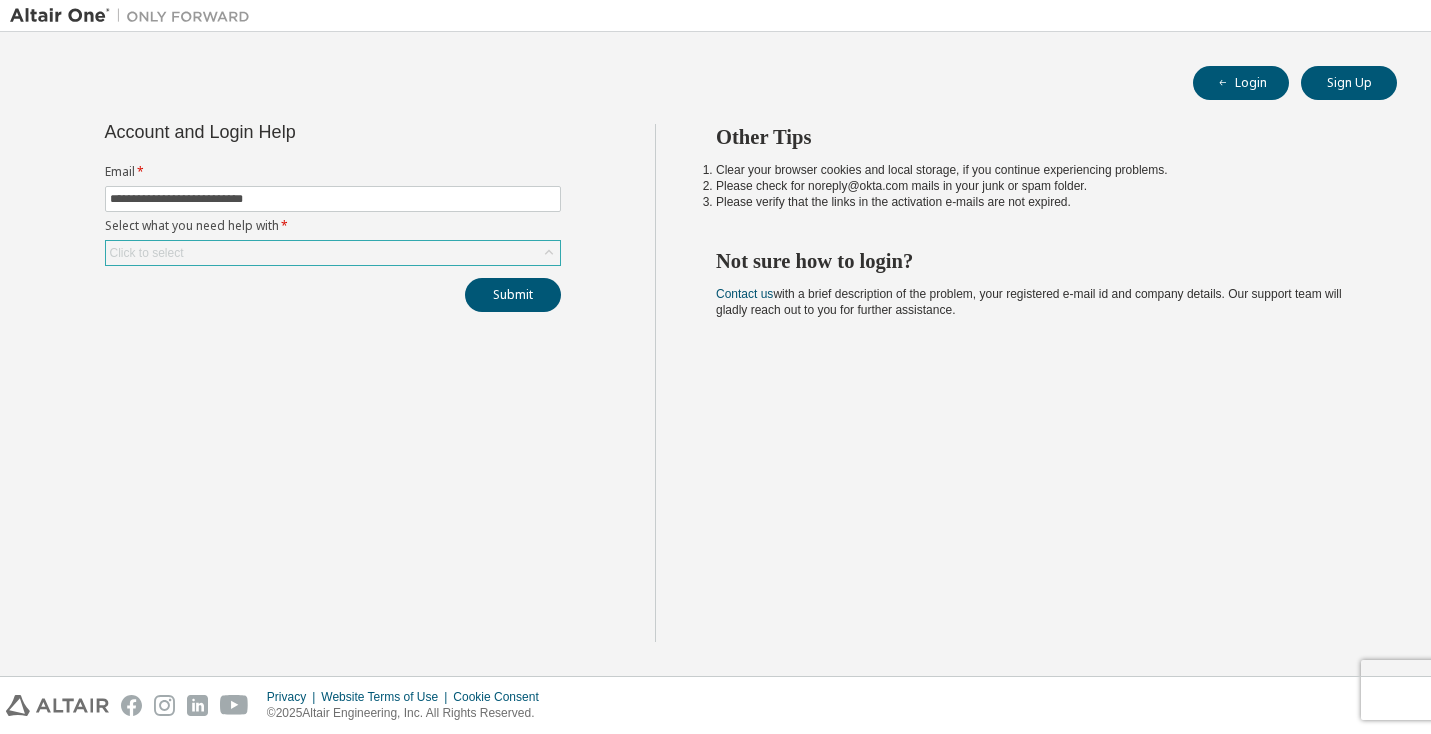 click on "Click to select" at bounding box center [333, 253] 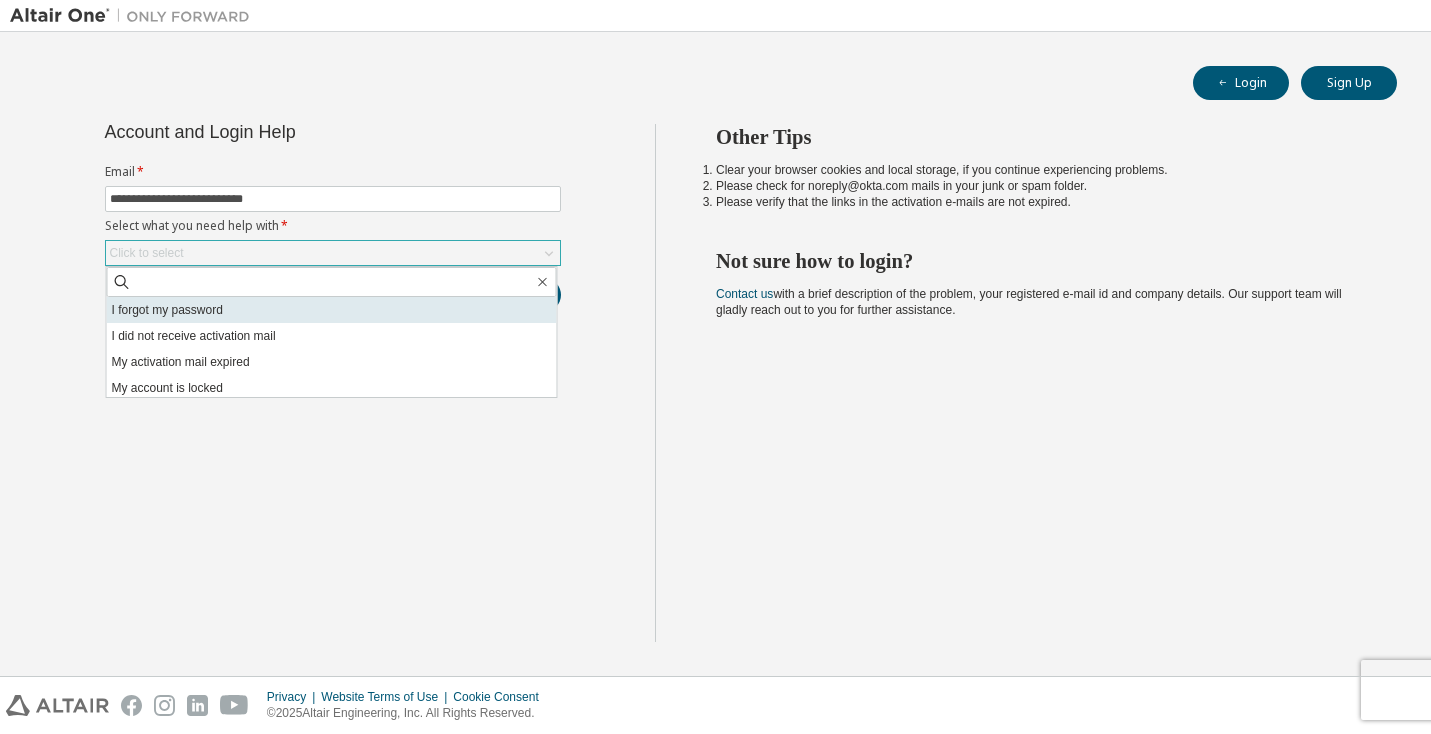 click on "I forgot my password" at bounding box center [332, 310] 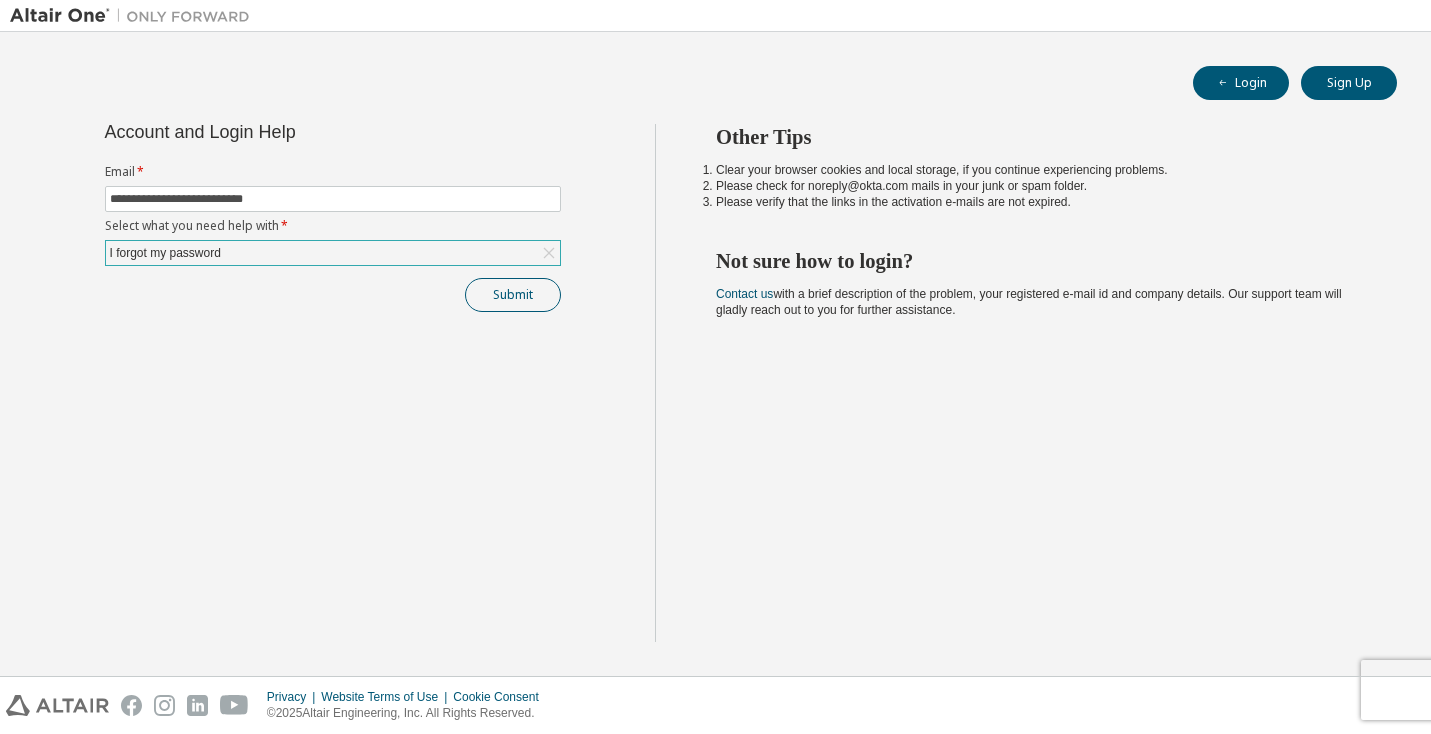 click on "Submit" at bounding box center (513, 295) 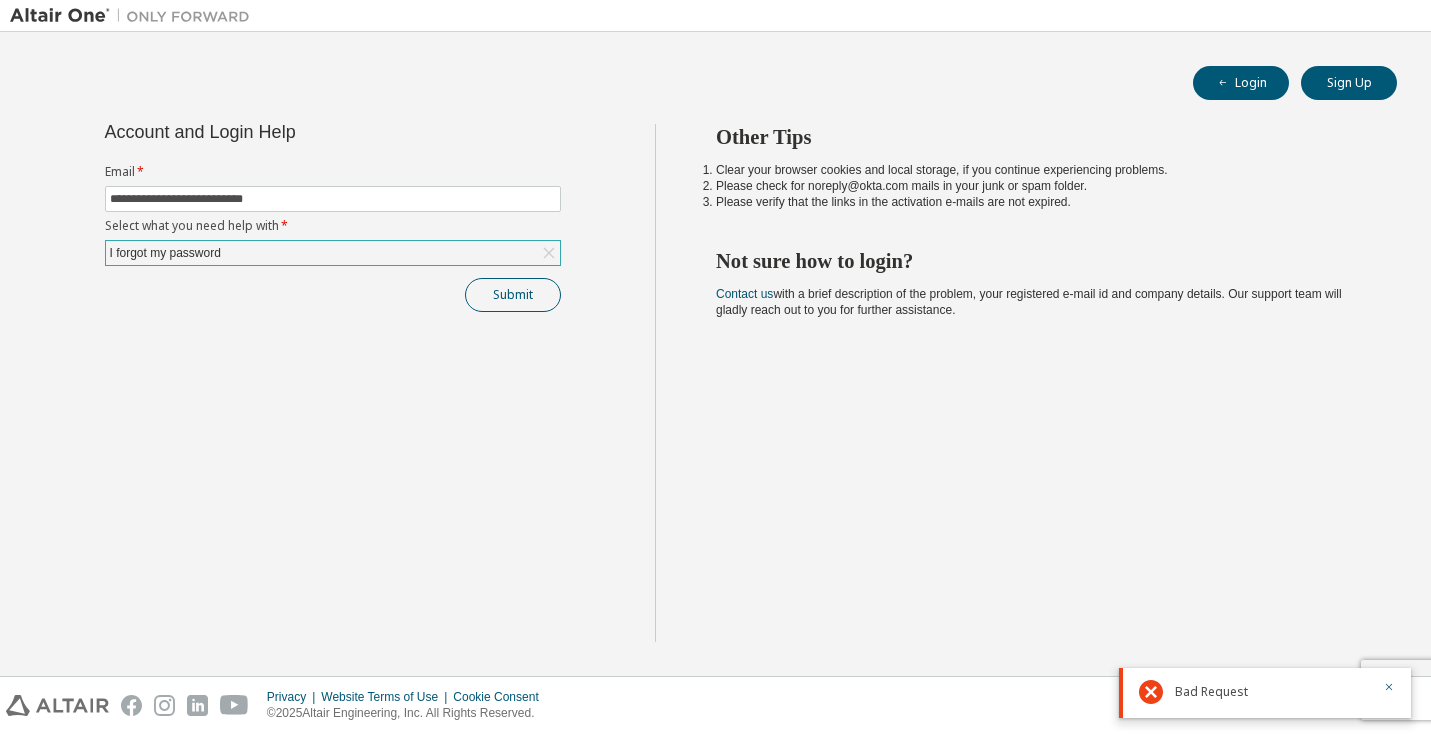 click on "Submit" at bounding box center (513, 295) 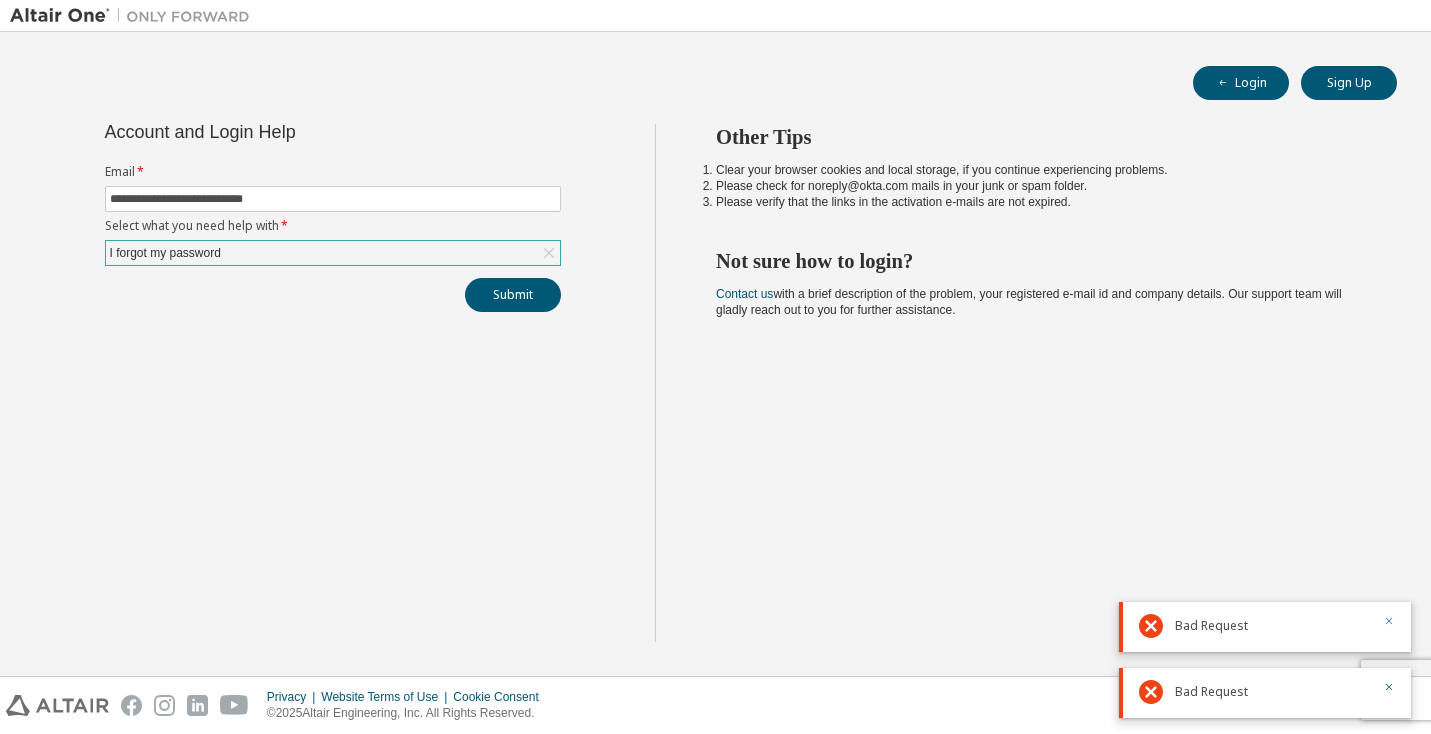 click 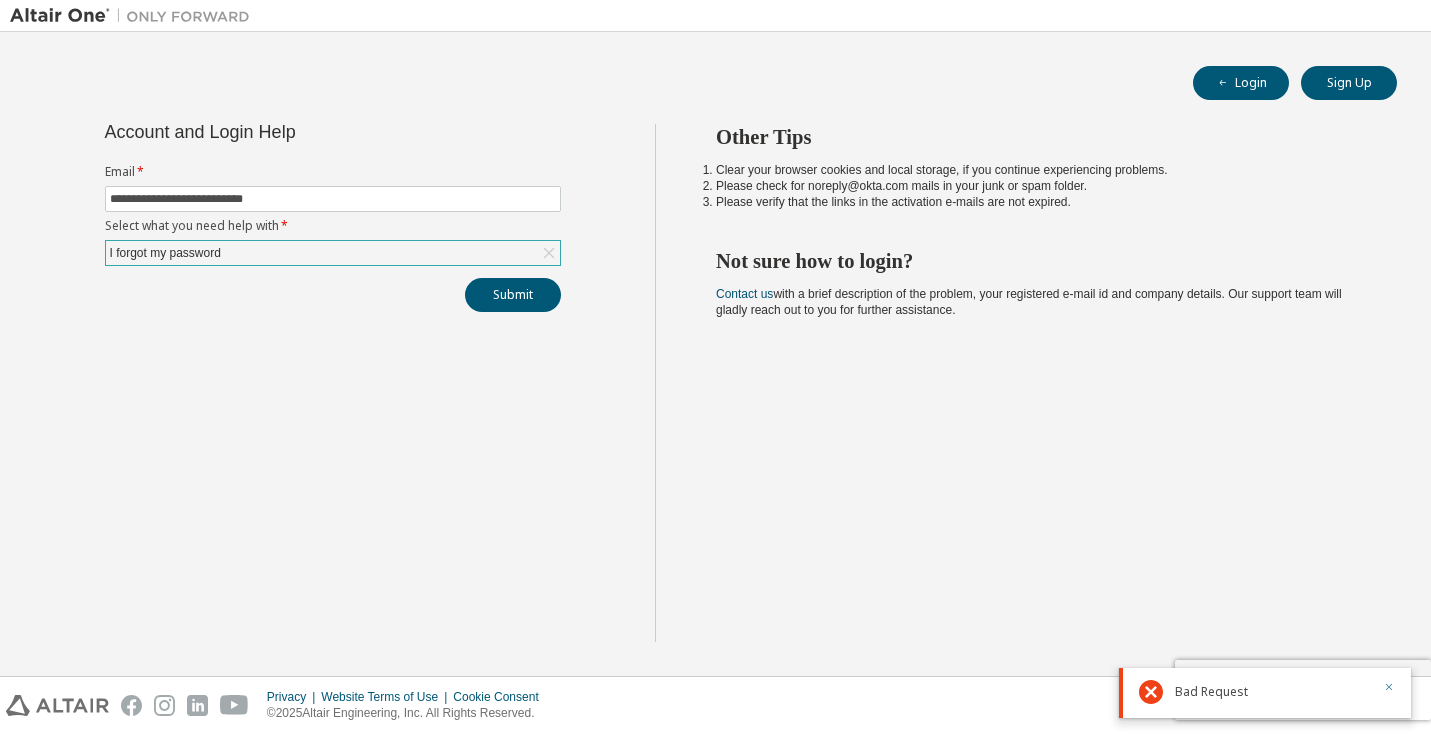 click 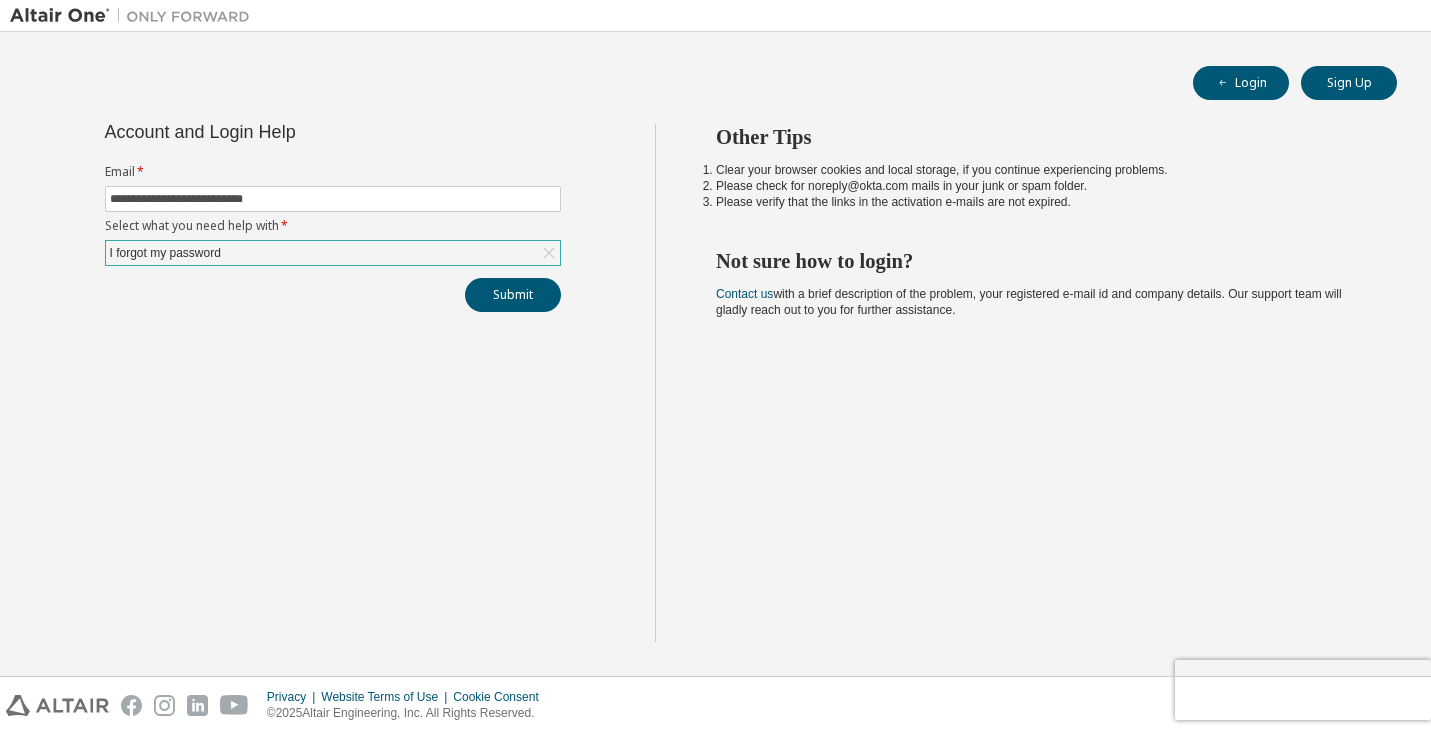 click on "Privacy Website Terms of Use Cookie Consent ©  2025  Altair Engineering, Inc. All Rights Reserved." at bounding box center (715, 705) 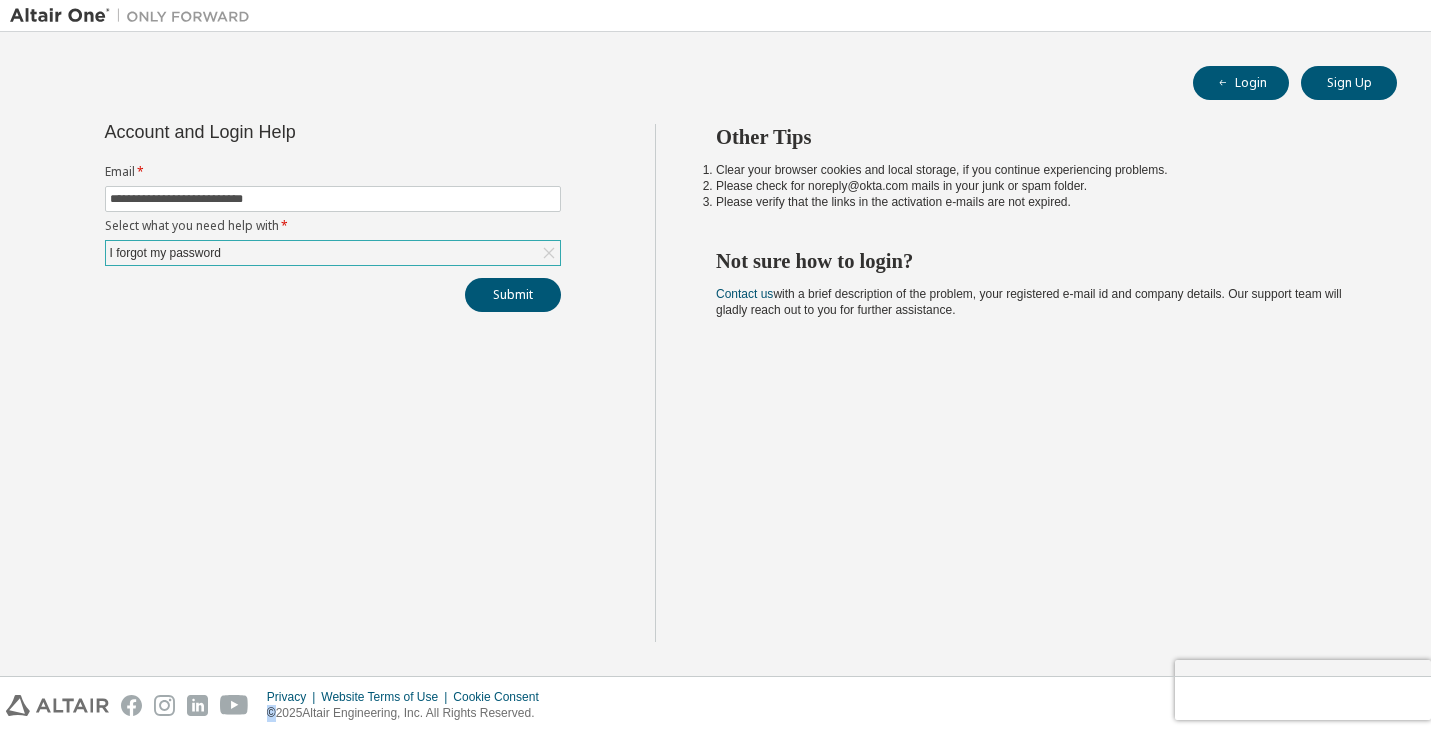 click on "Privacy Website Terms of Use Cookie Consent ©  2025  Altair Engineering, Inc. All Rights Reserved." at bounding box center [715, 705] 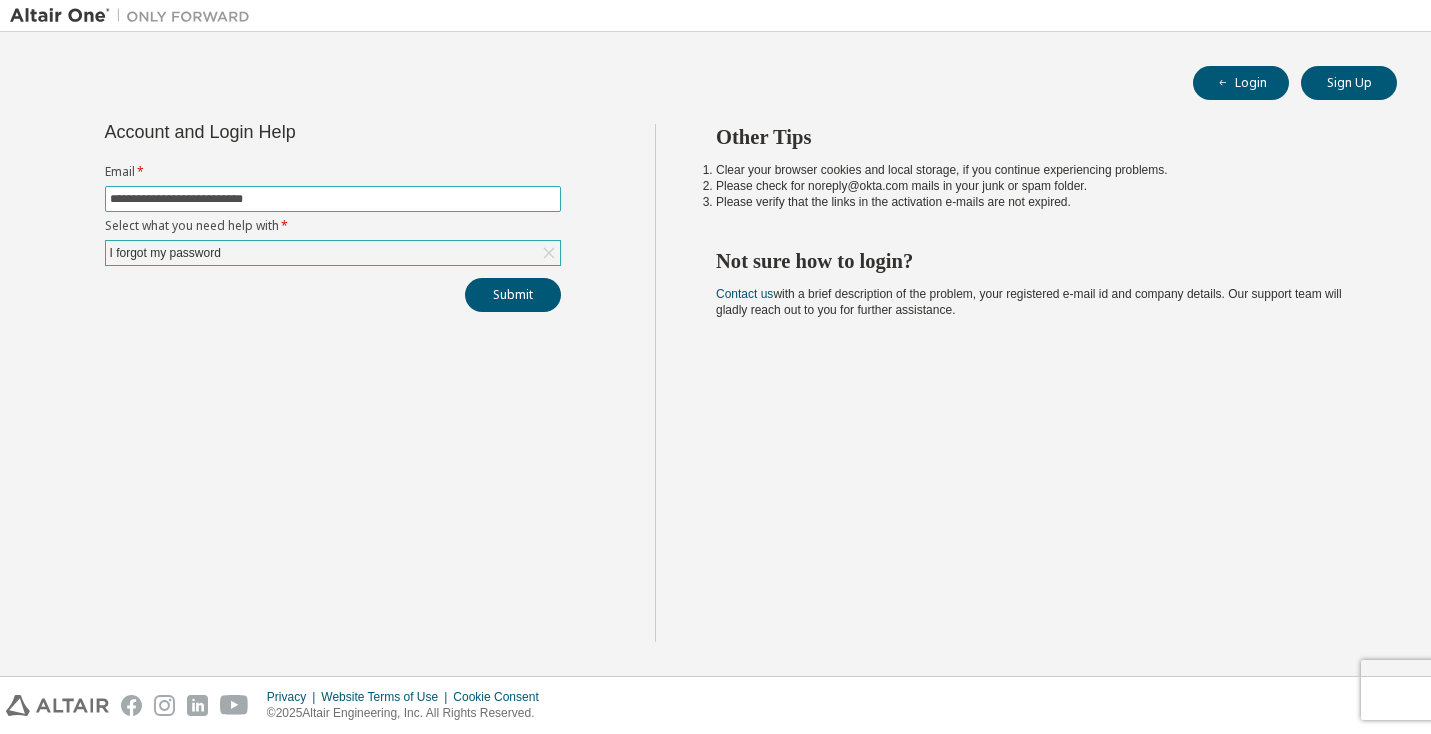 click on "**********" at bounding box center [333, 199] 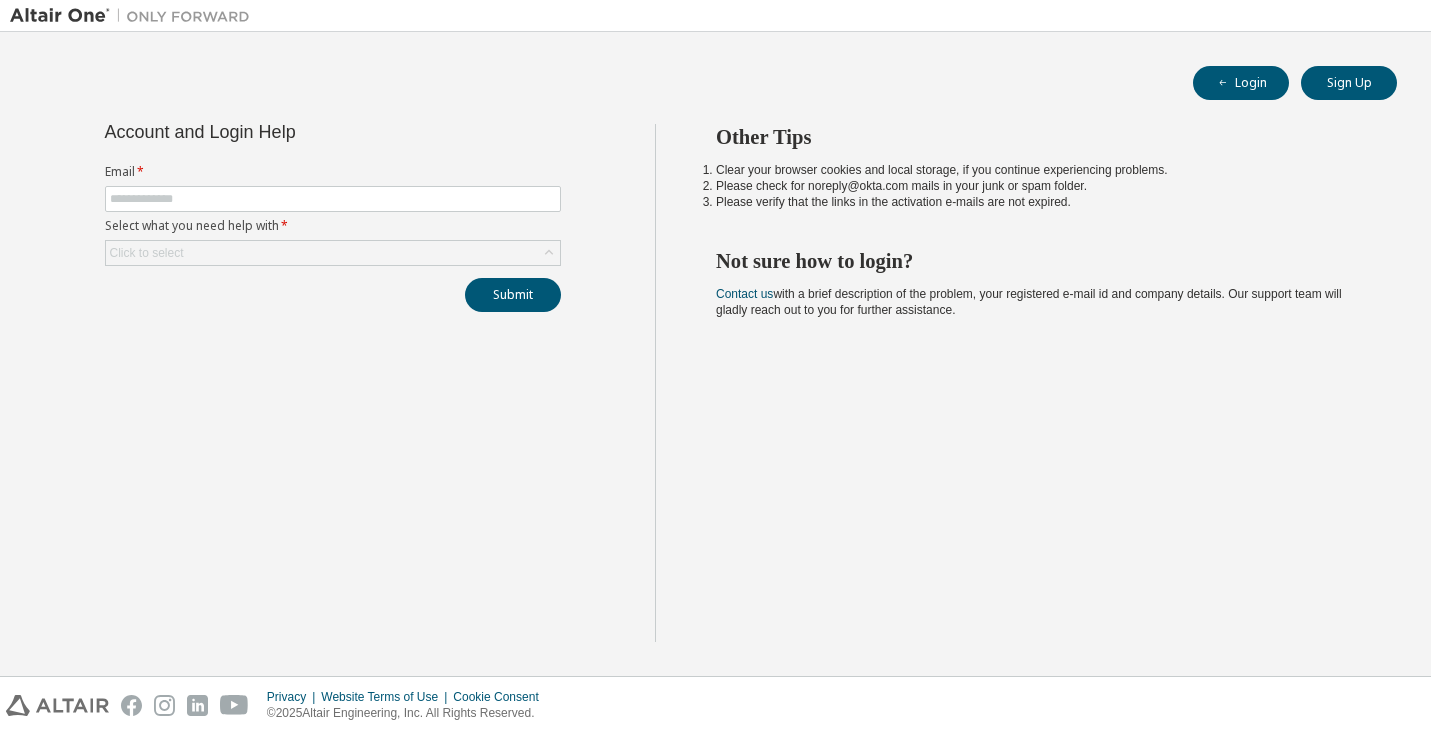 scroll, scrollTop: 0, scrollLeft: 0, axis: both 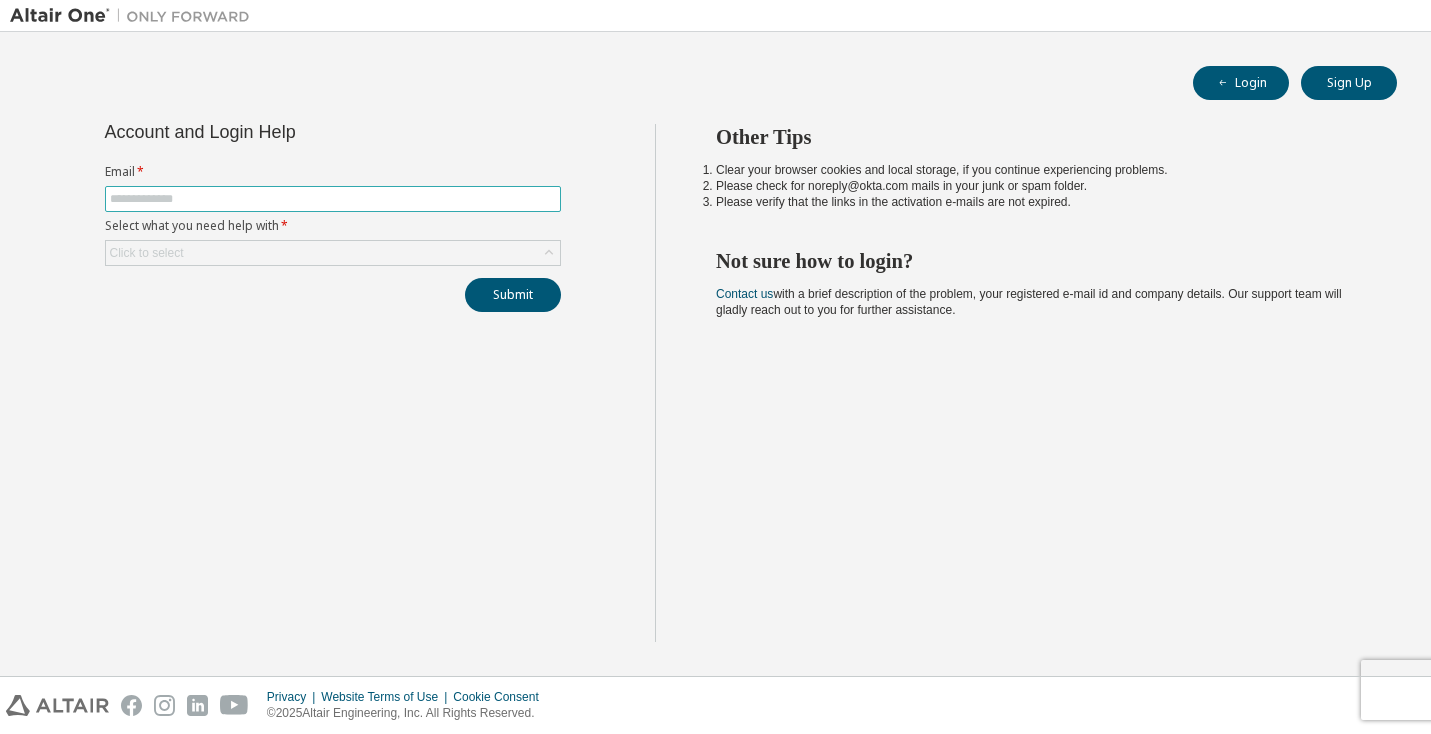 click at bounding box center (333, 199) 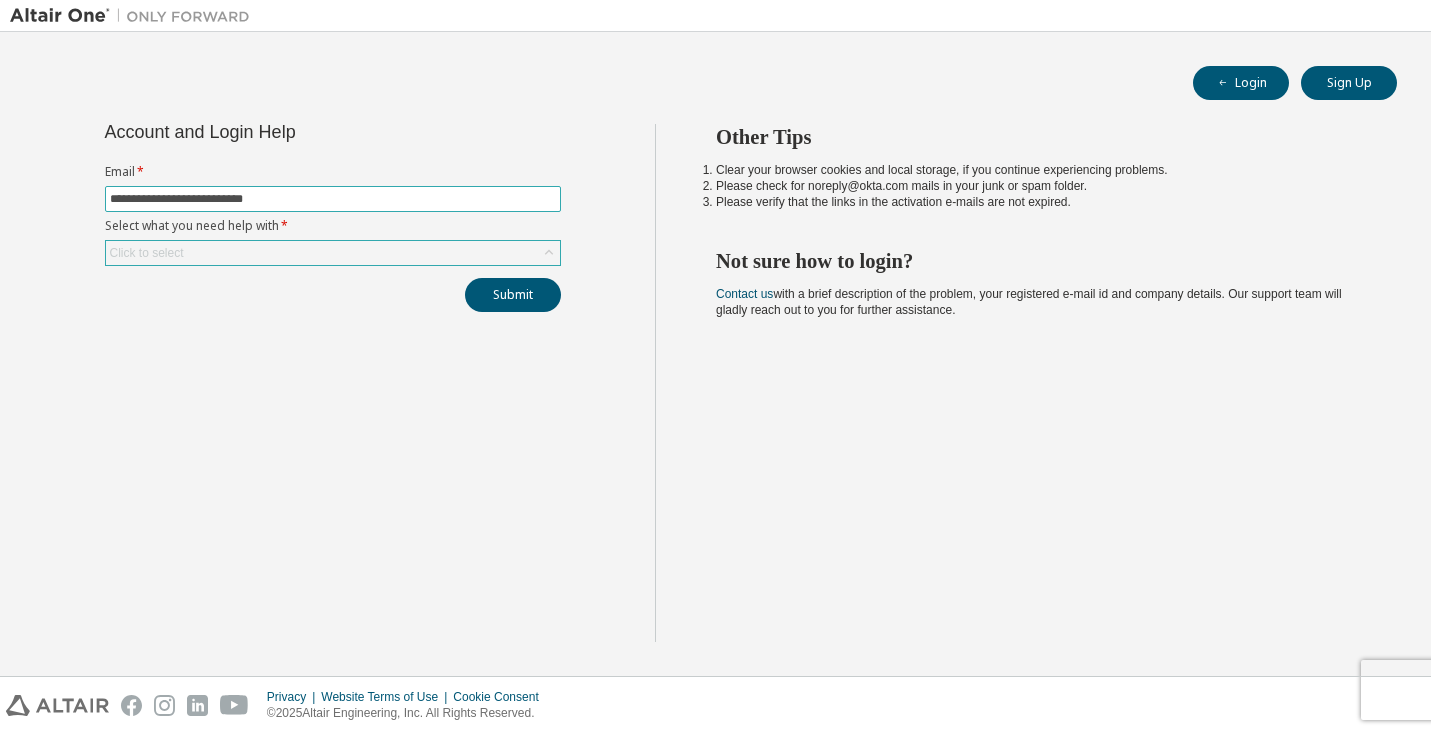type on "**********" 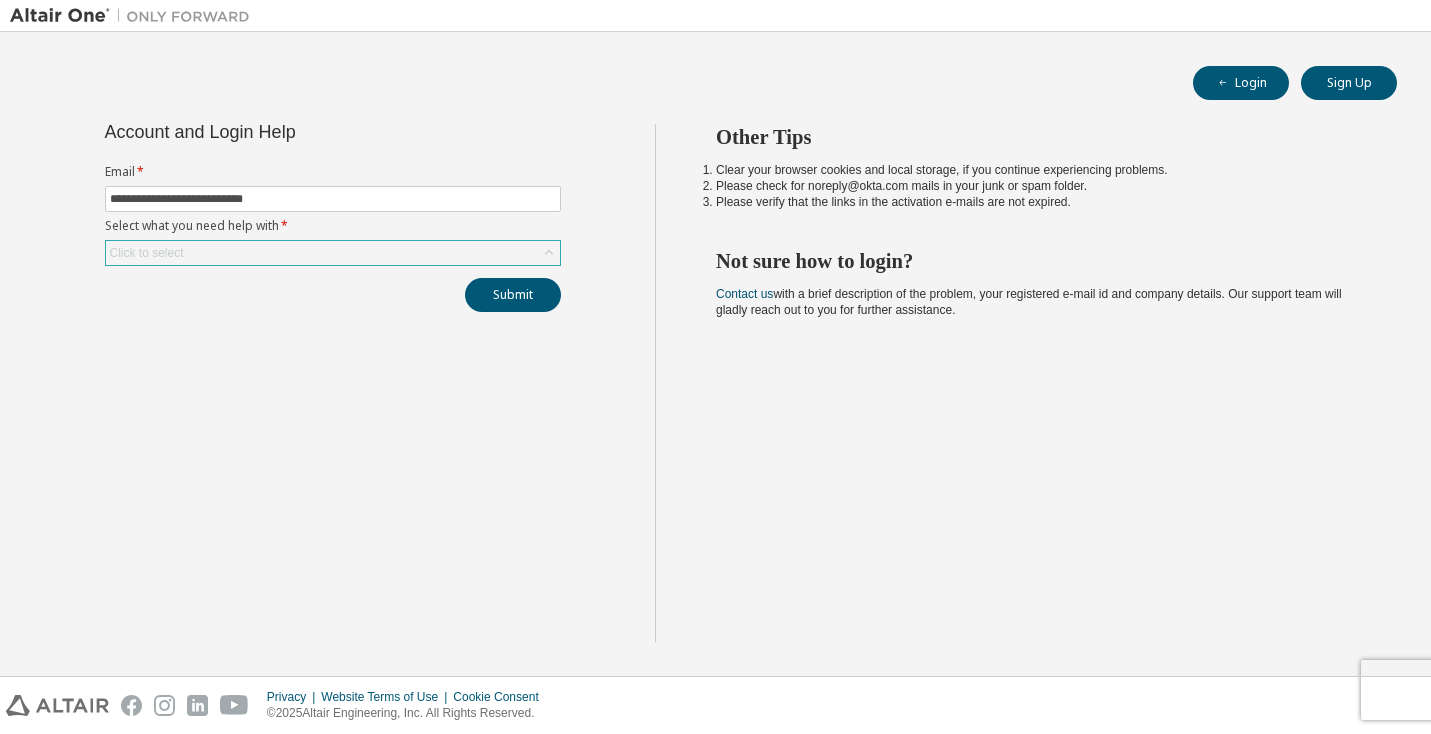 click on "Click to select" at bounding box center (333, 253) 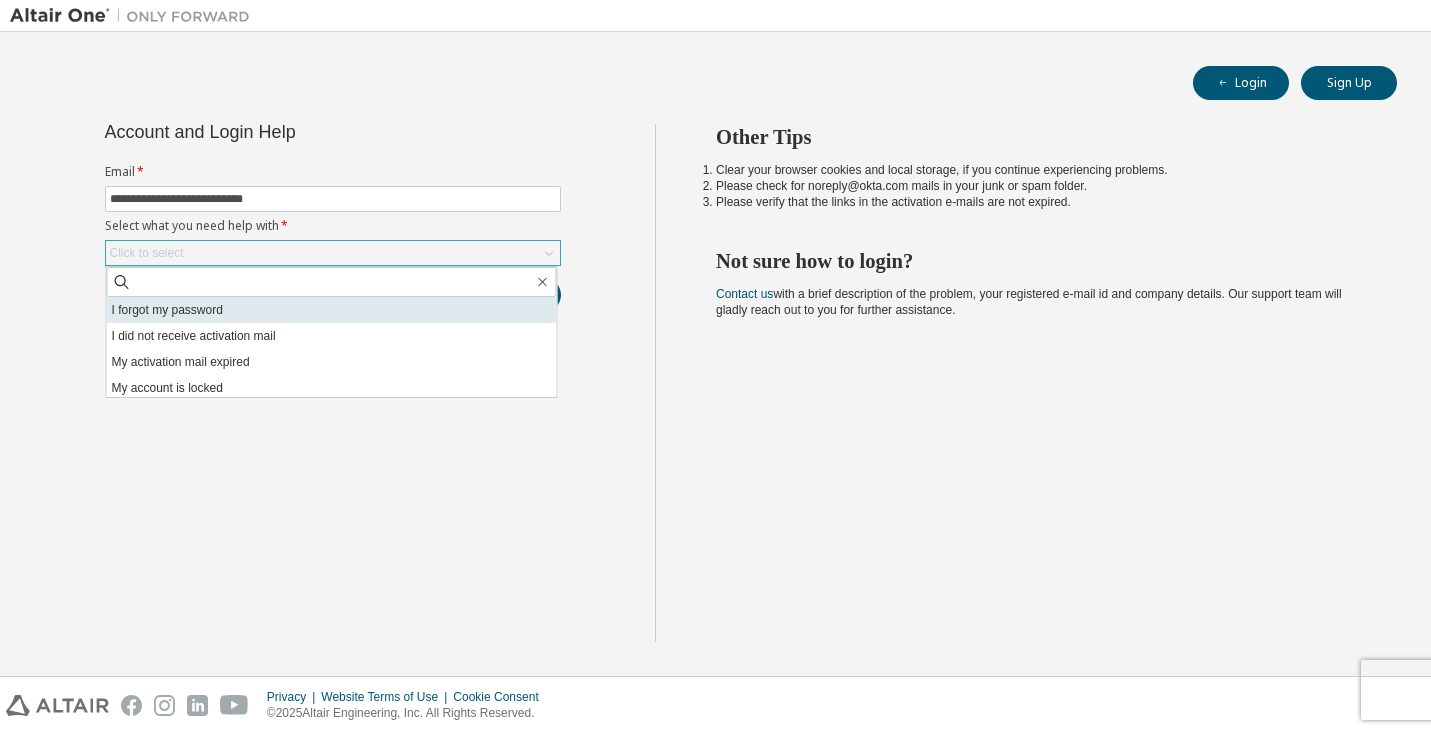 click on "I forgot my password" at bounding box center (332, 310) 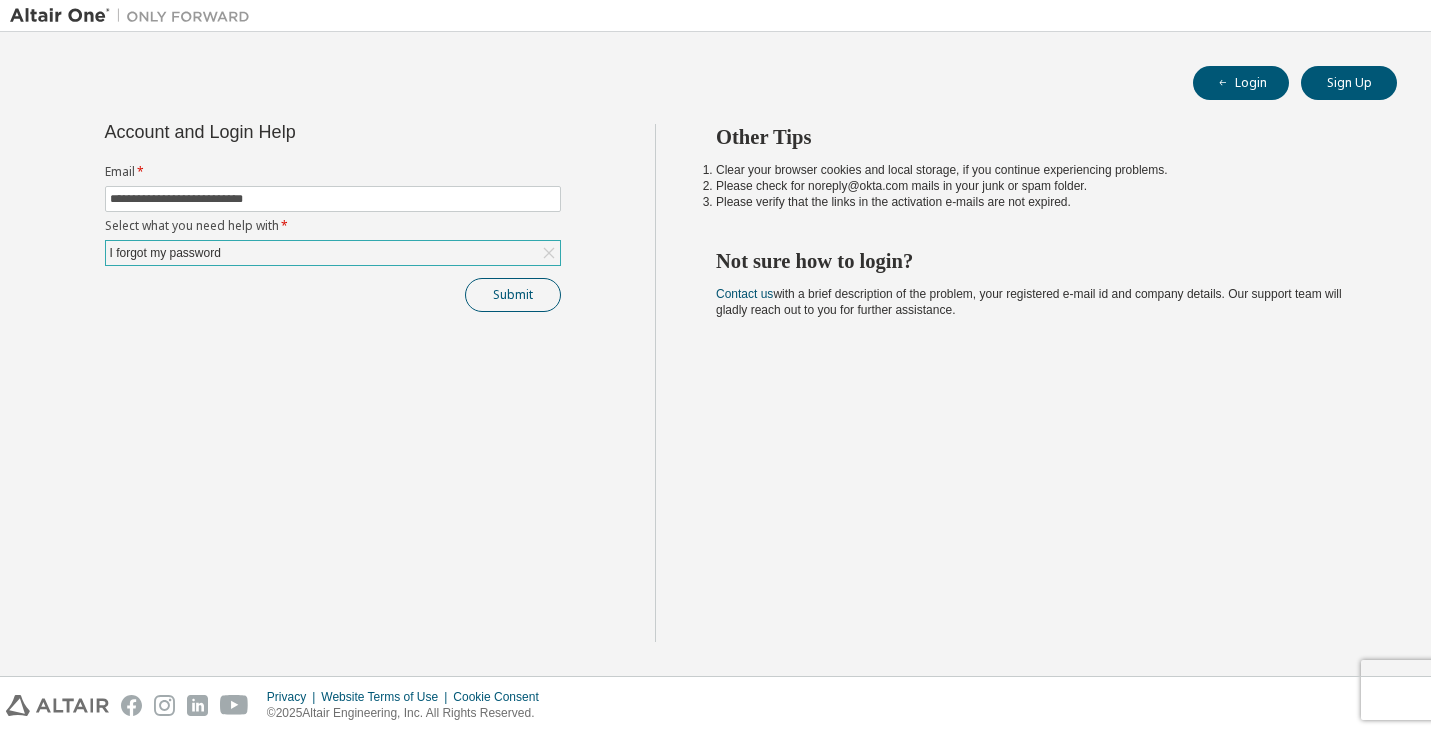 click on "Submit" at bounding box center (513, 295) 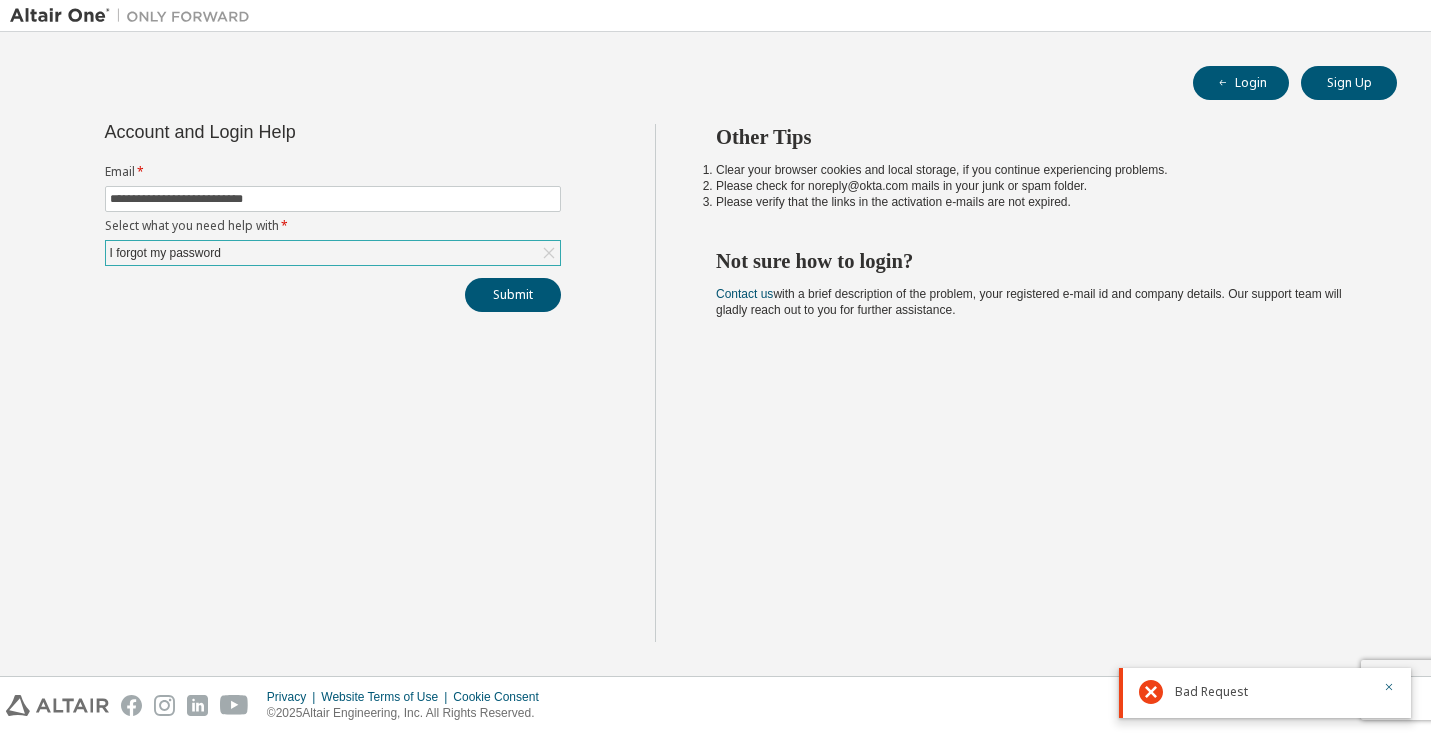 click 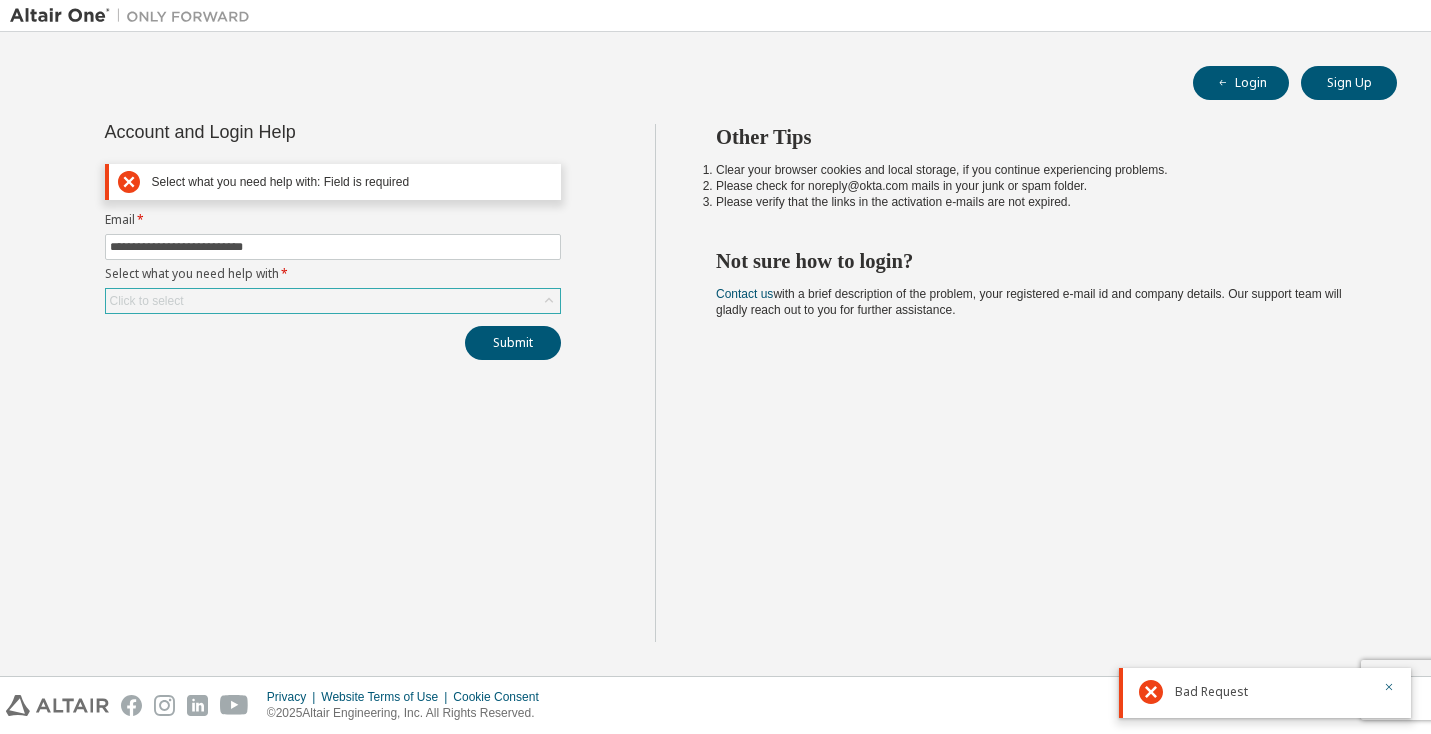 click on "Click to select" at bounding box center (333, 301) 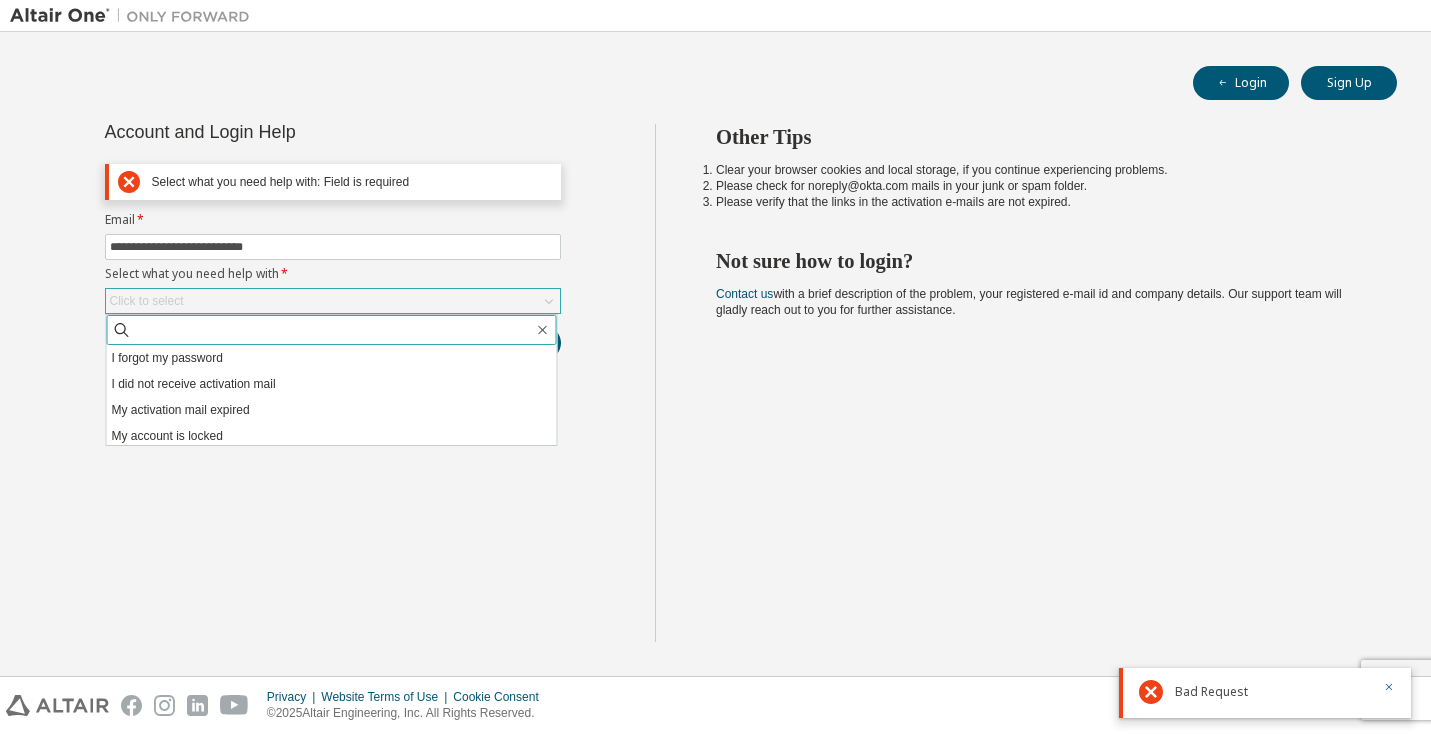 click at bounding box center [333, 330] 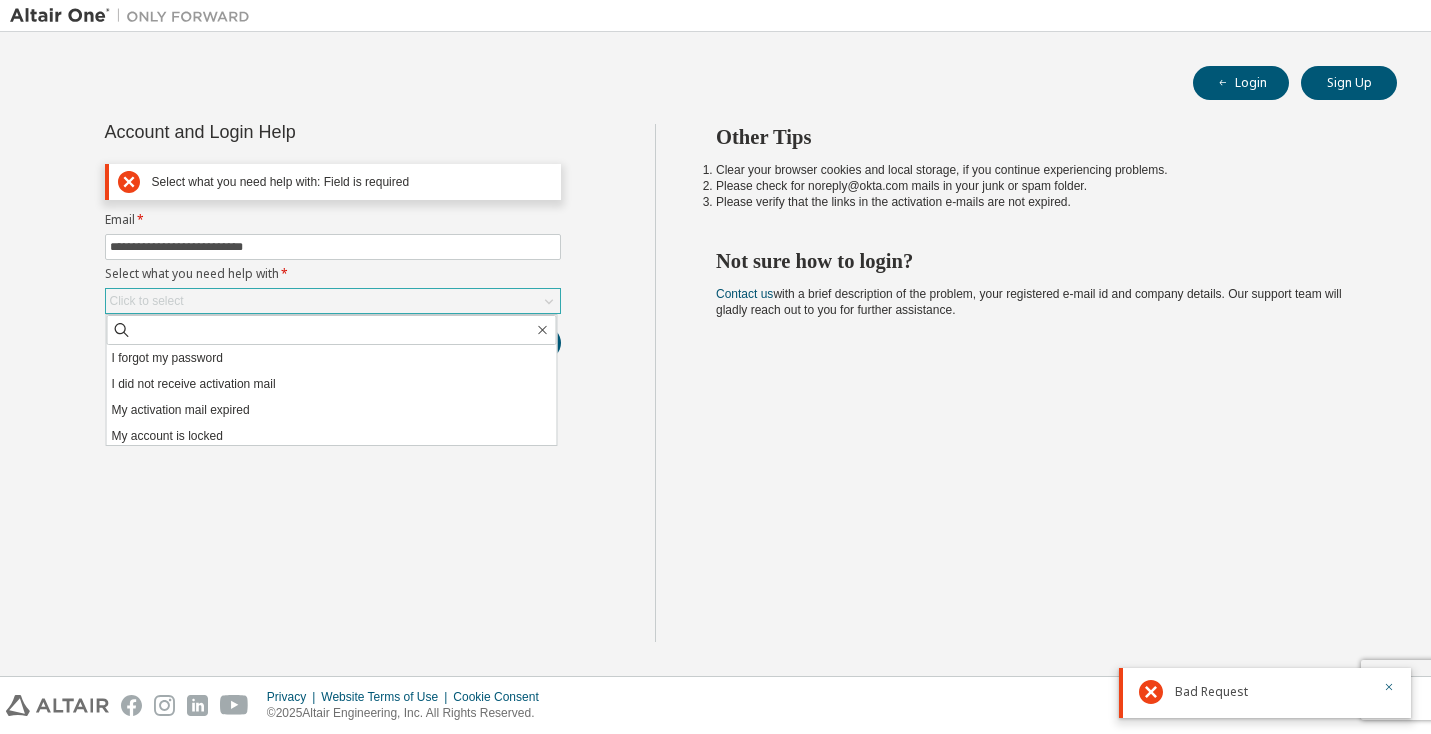click on "Click to select" at bounding box center (333, 301) 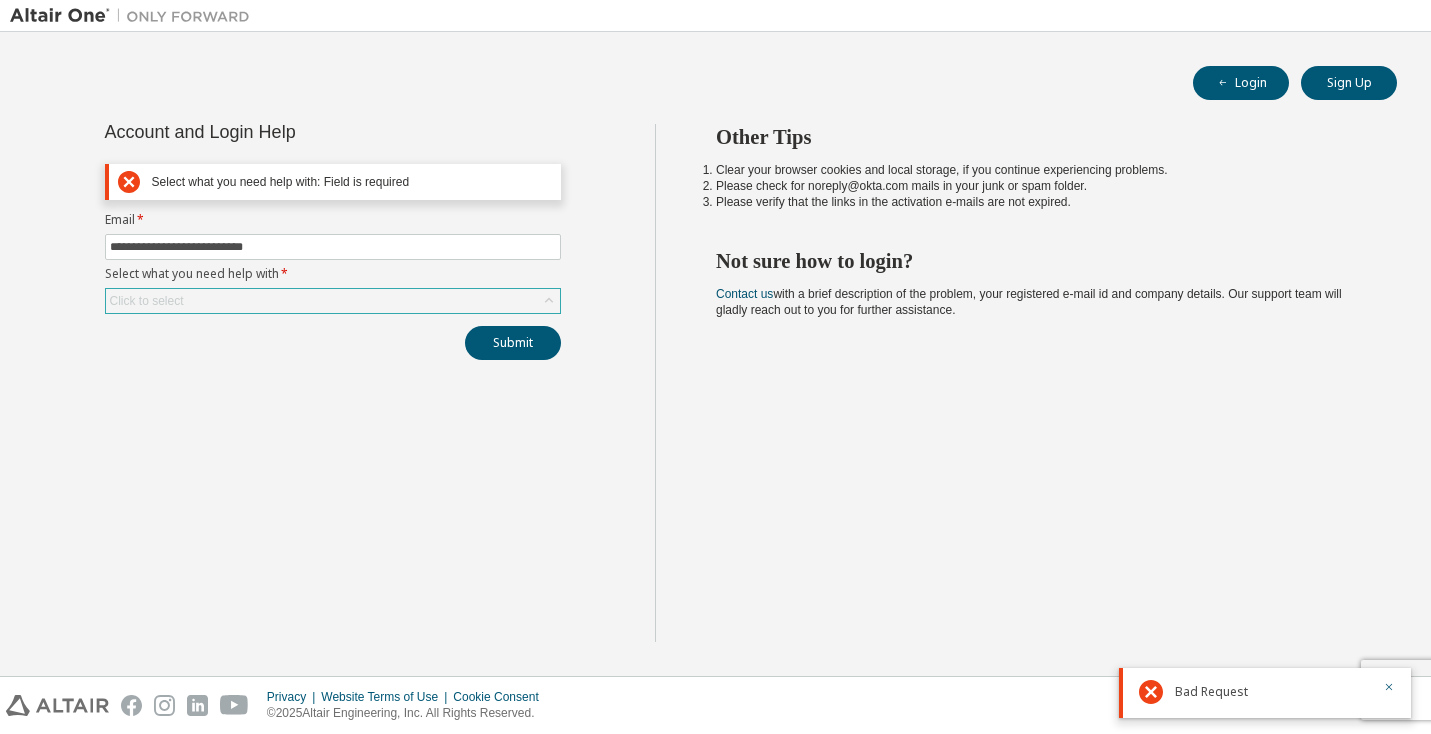 click on "Click to select" at bounding box center (333, 301) 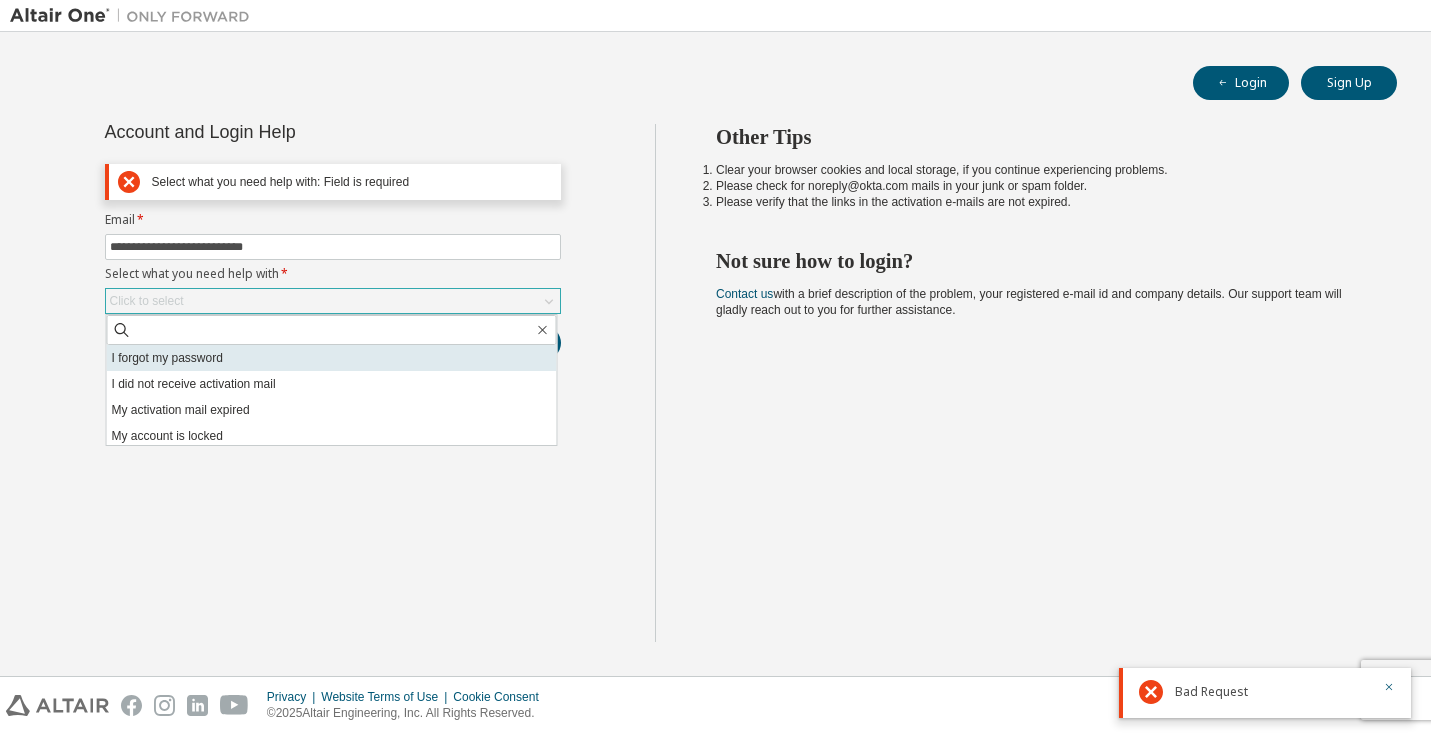 click on "I forgot my password" at bounding box center [332, 358] 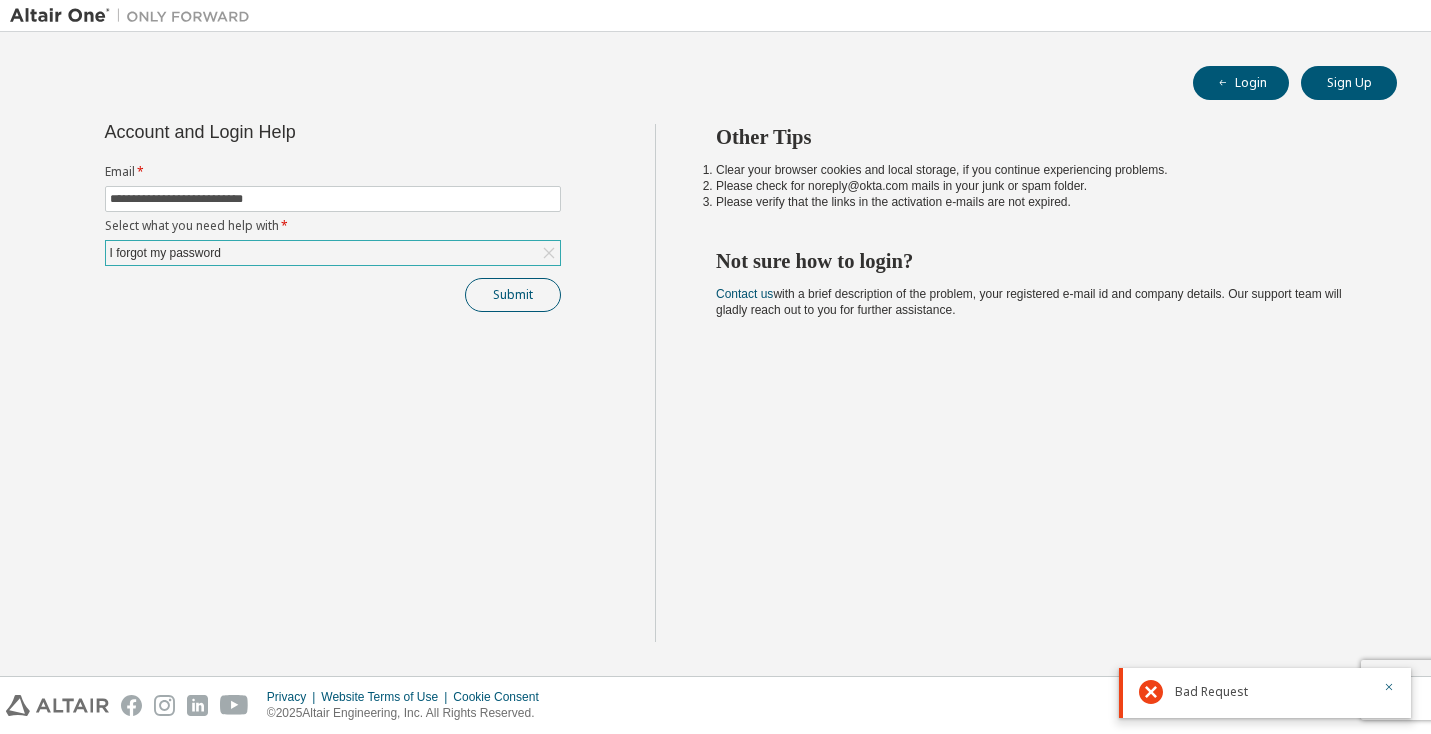 click on "Submit" at bounding box center (513, 295) 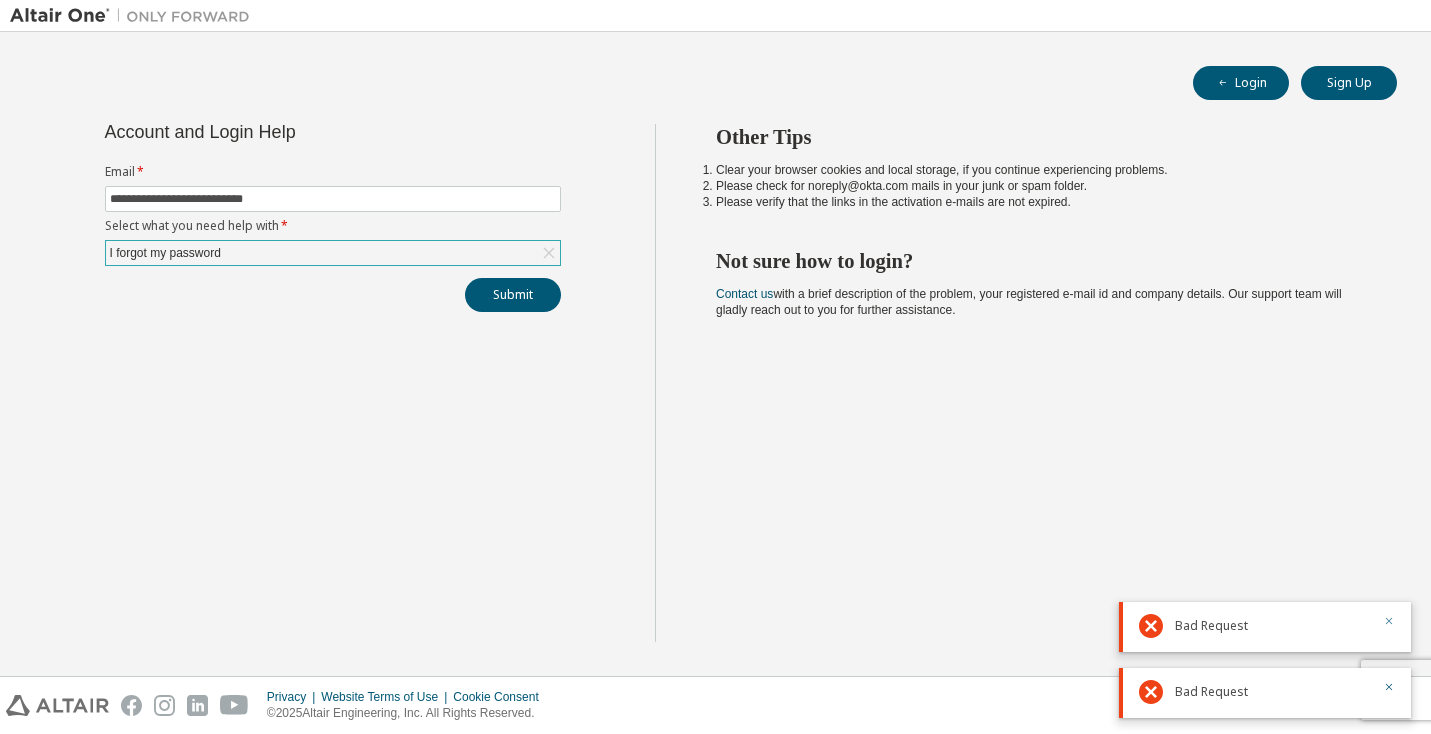 click 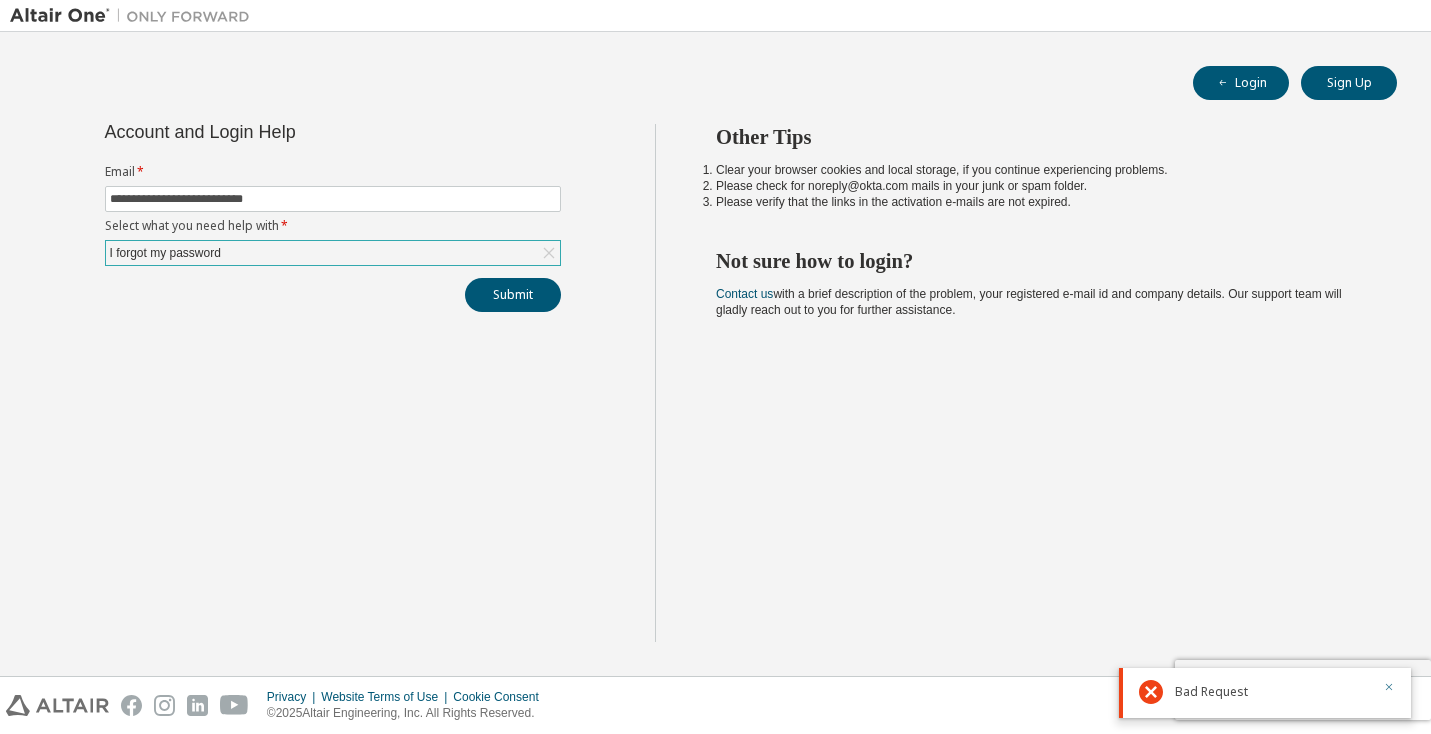 click 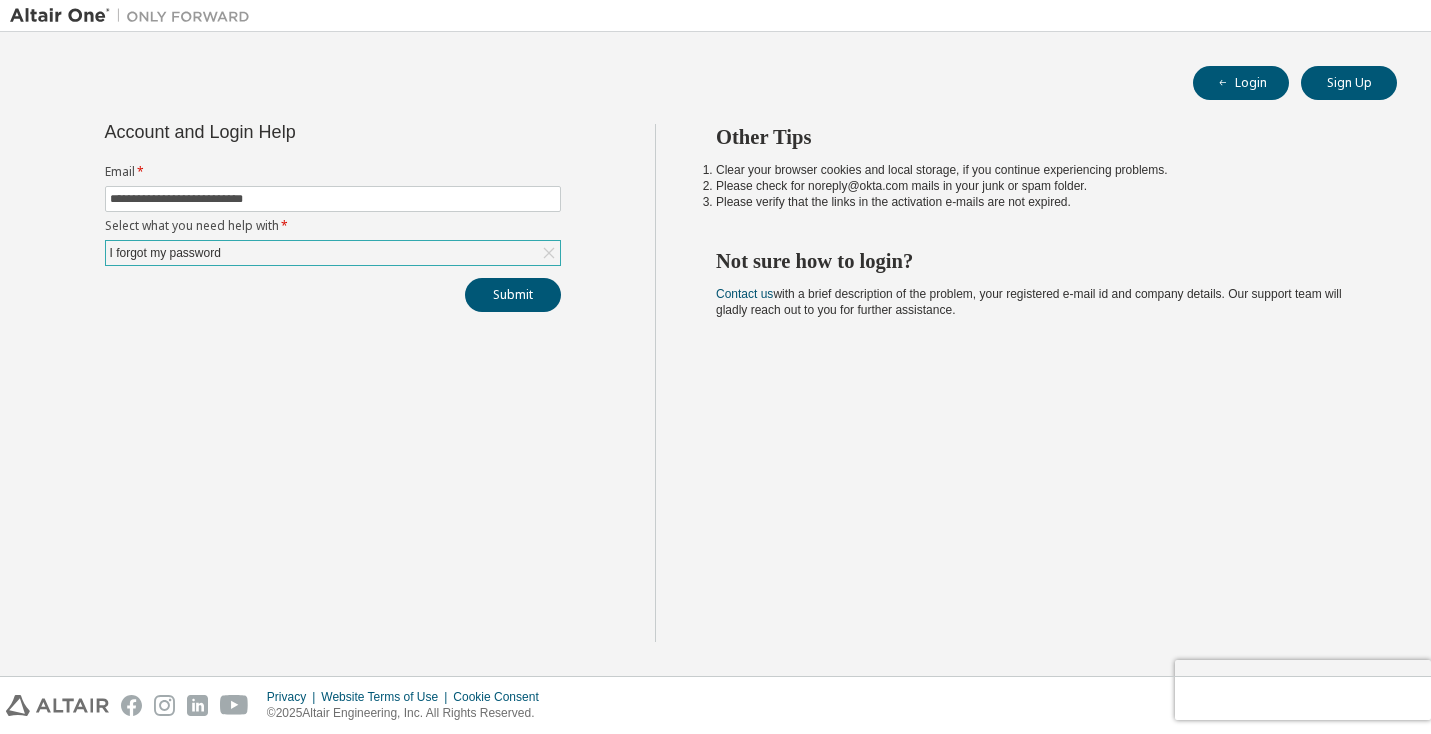 click on "Privacy Website Terms of Use Cookie Consent ©  2025  Altair Engineering, Inc. All Rights Reserved." at bounding box center [715, 705] 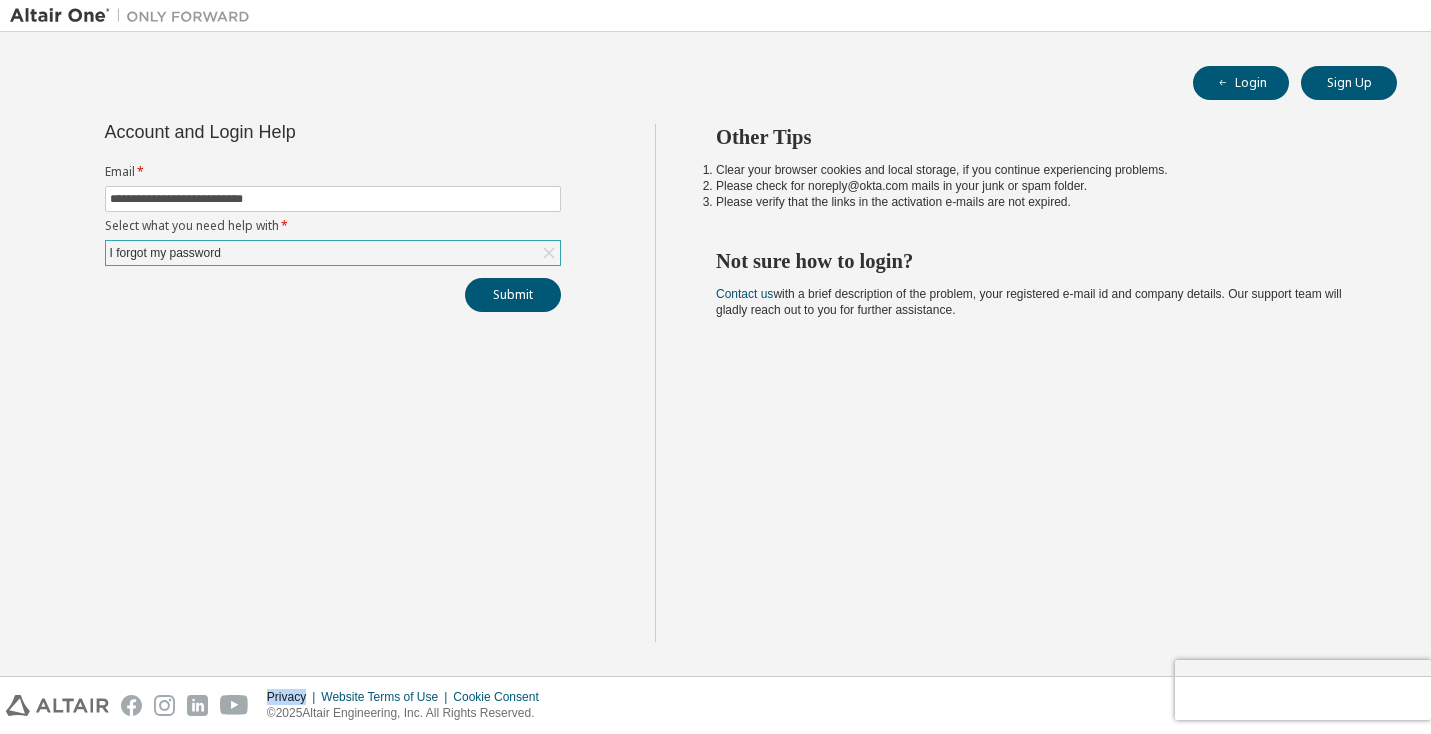 click on "Privacy Website Terms of Use Cookie Consent ©  2025  Altair Engineering, Inc. All Rights Reserved." at bounding box center [715, 705] 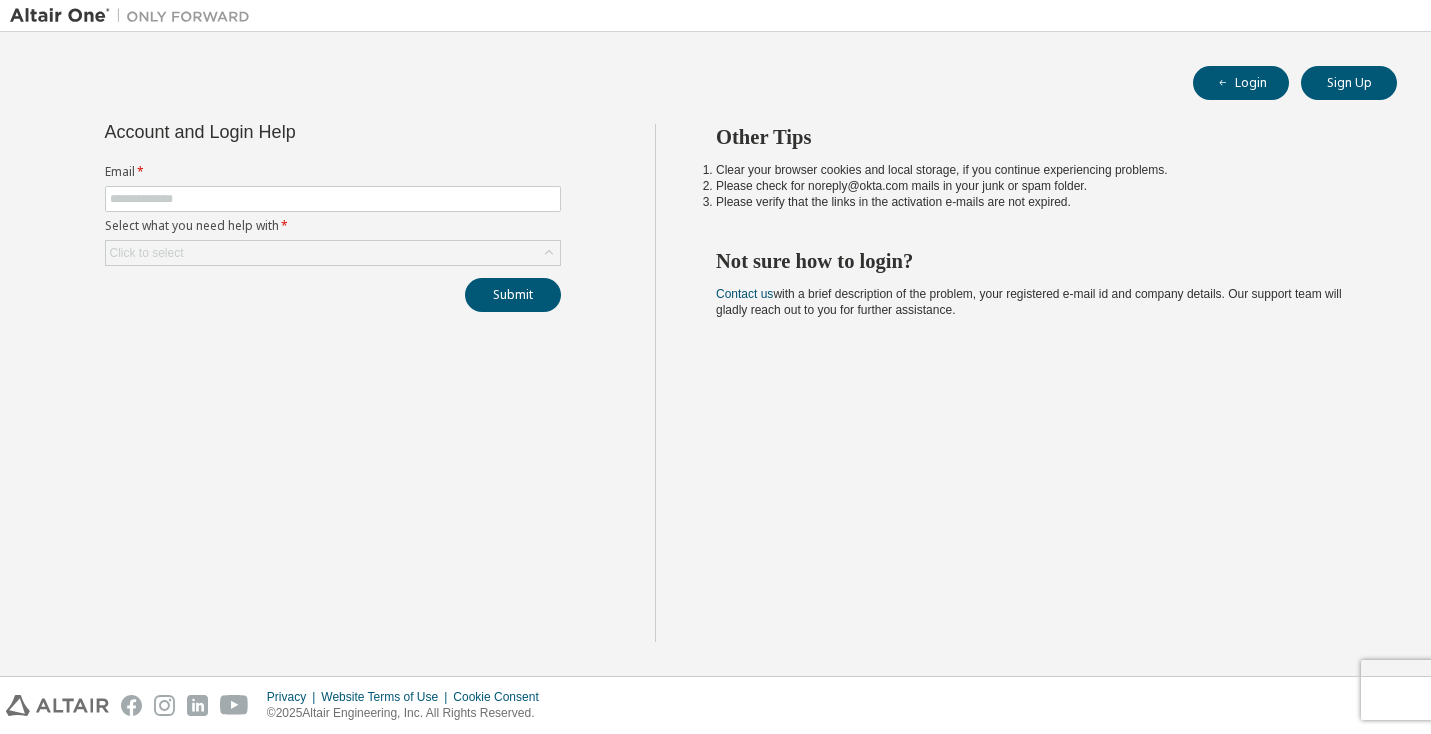 scroll, scrollTop: 0, scrollLeft: 0, axis: both 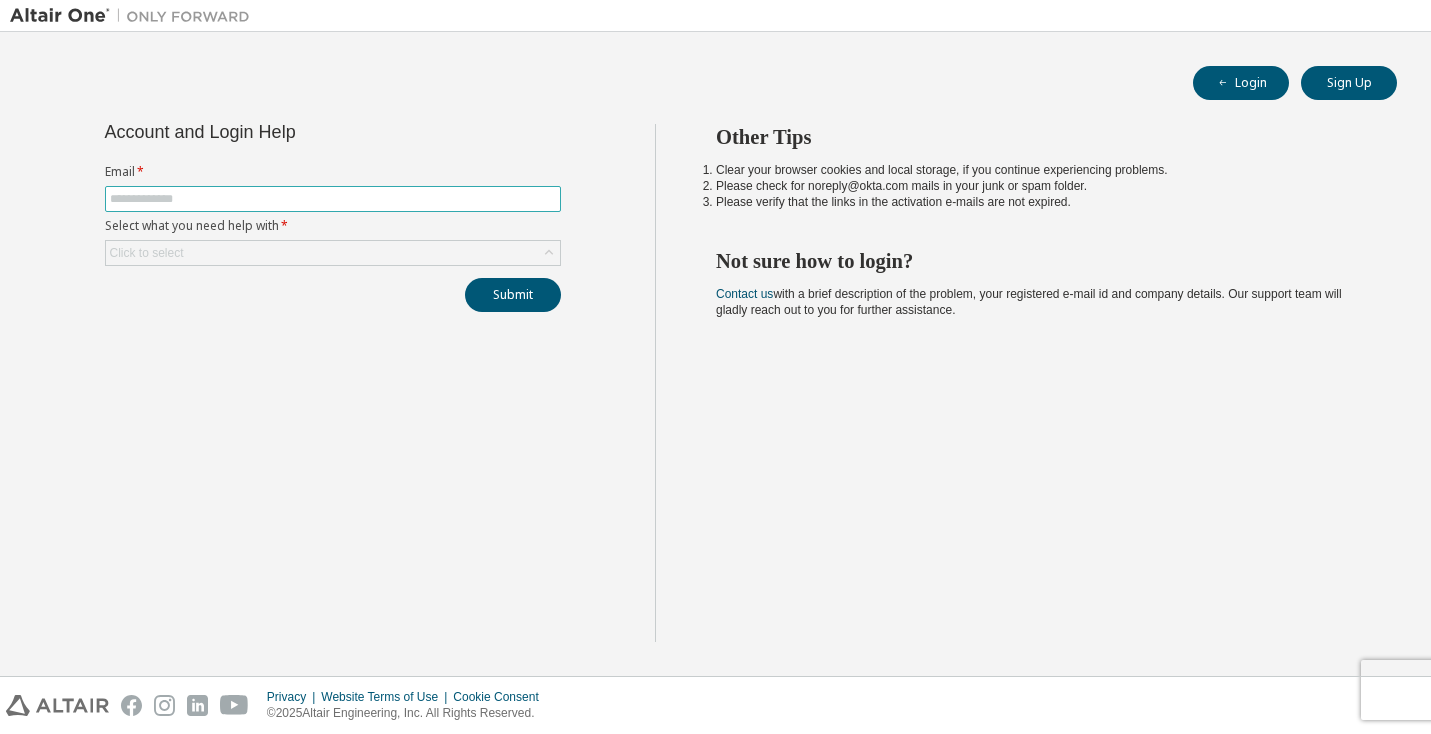 click at bounding box center [333, 199] 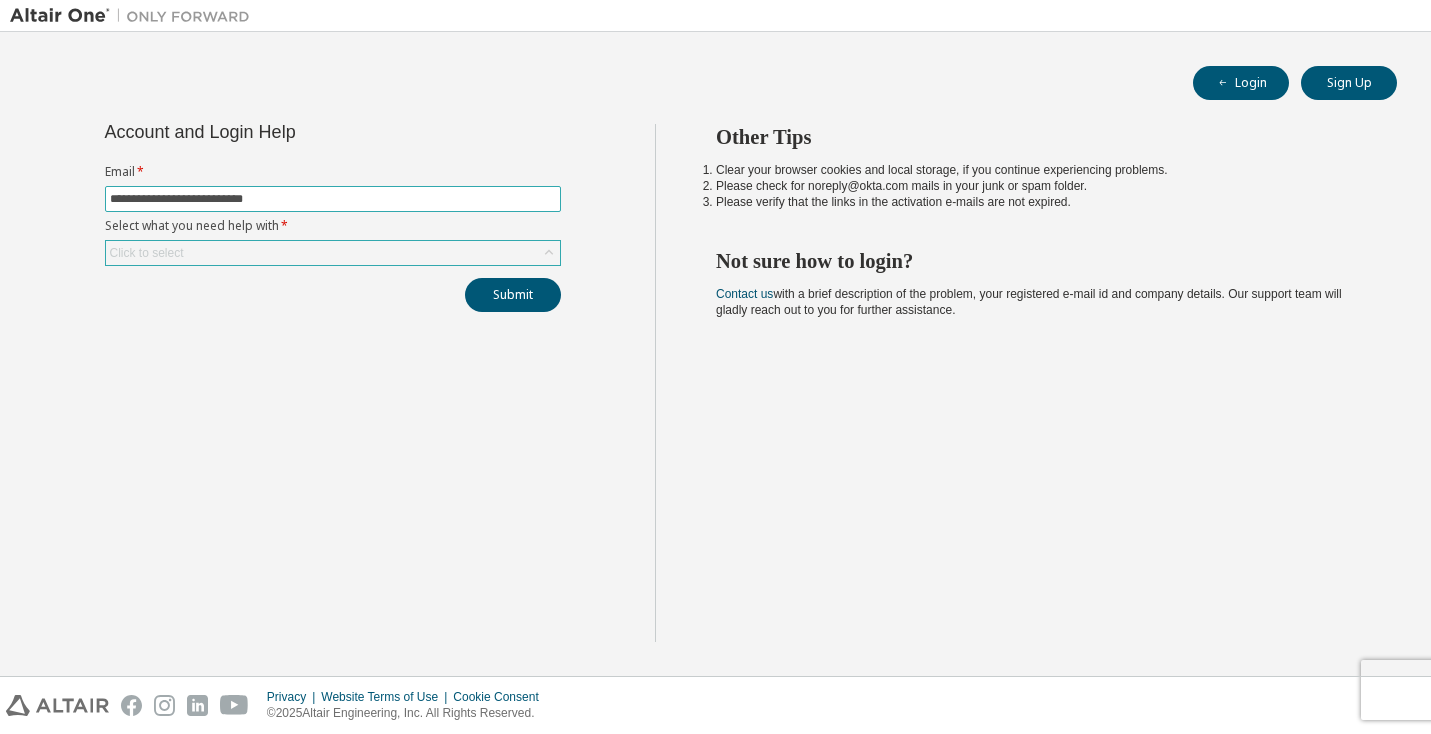 type on "**********" 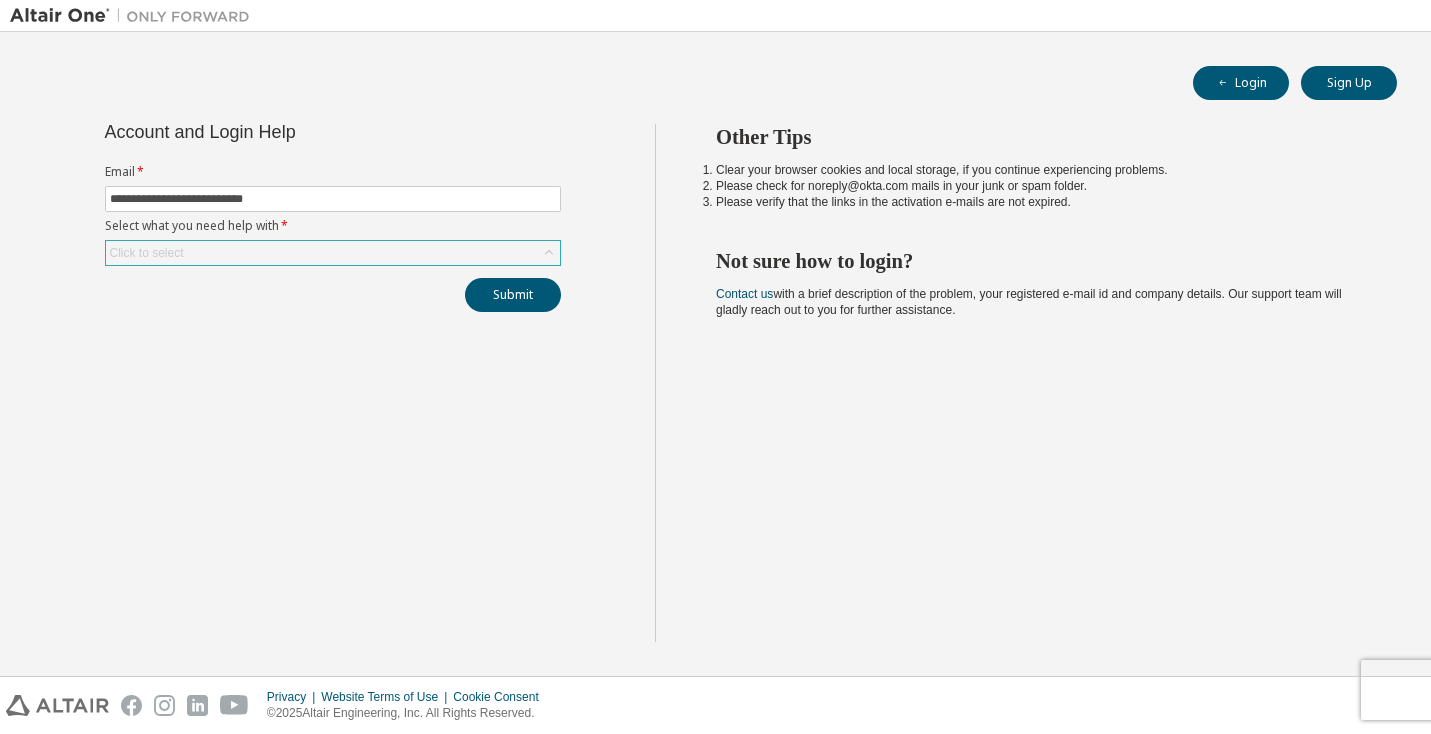click on "Click to select" at bounding box center (147, 253) 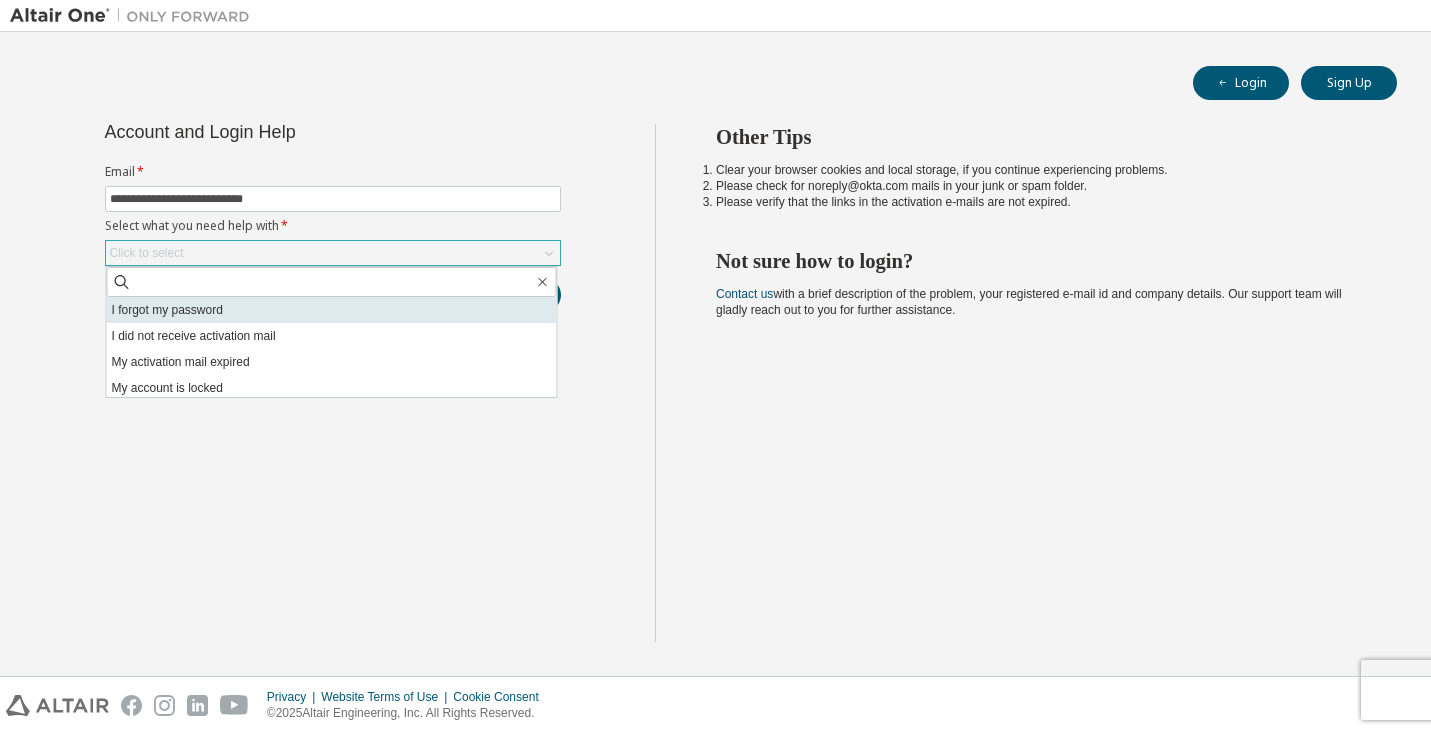 click on "I forgot my password" at bounding box center [332, 310] 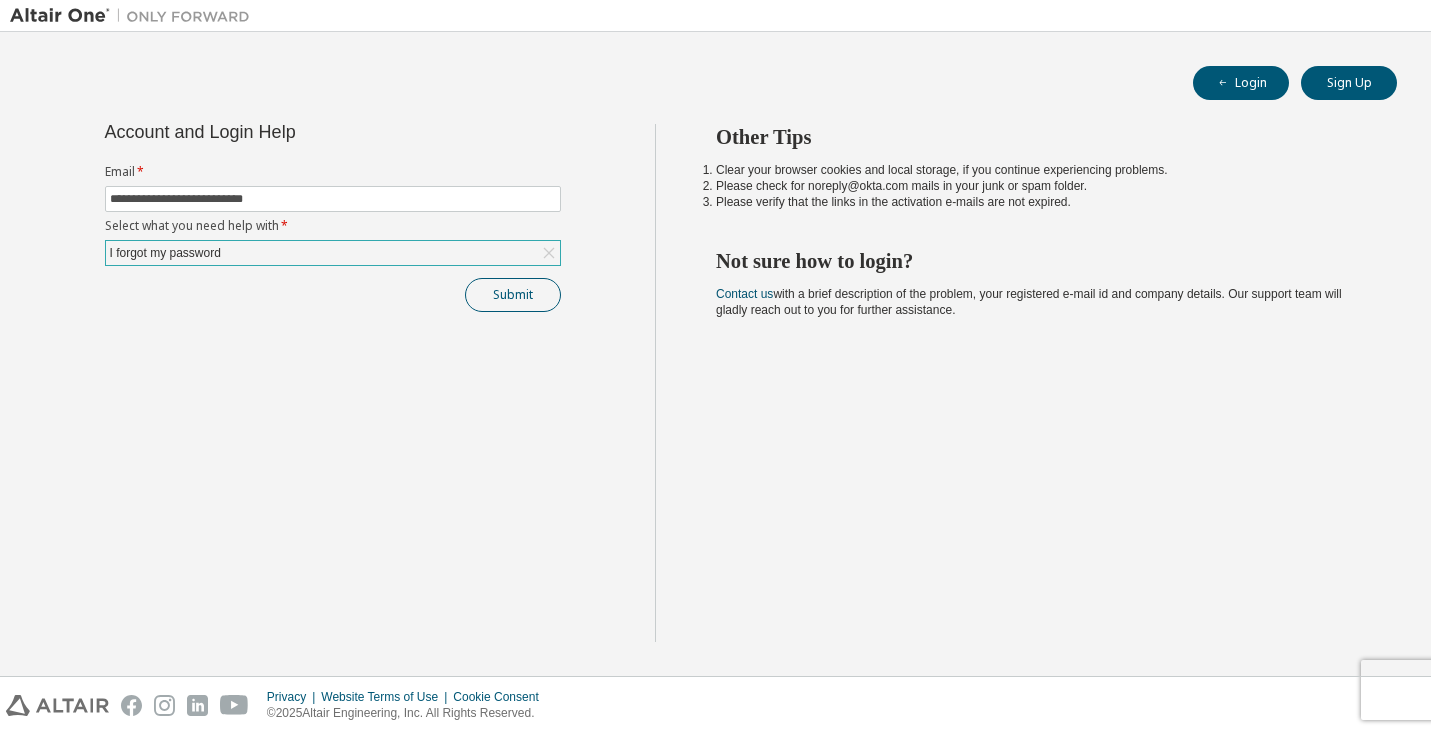 click on "Submit" at bounding box center [513, 295] 